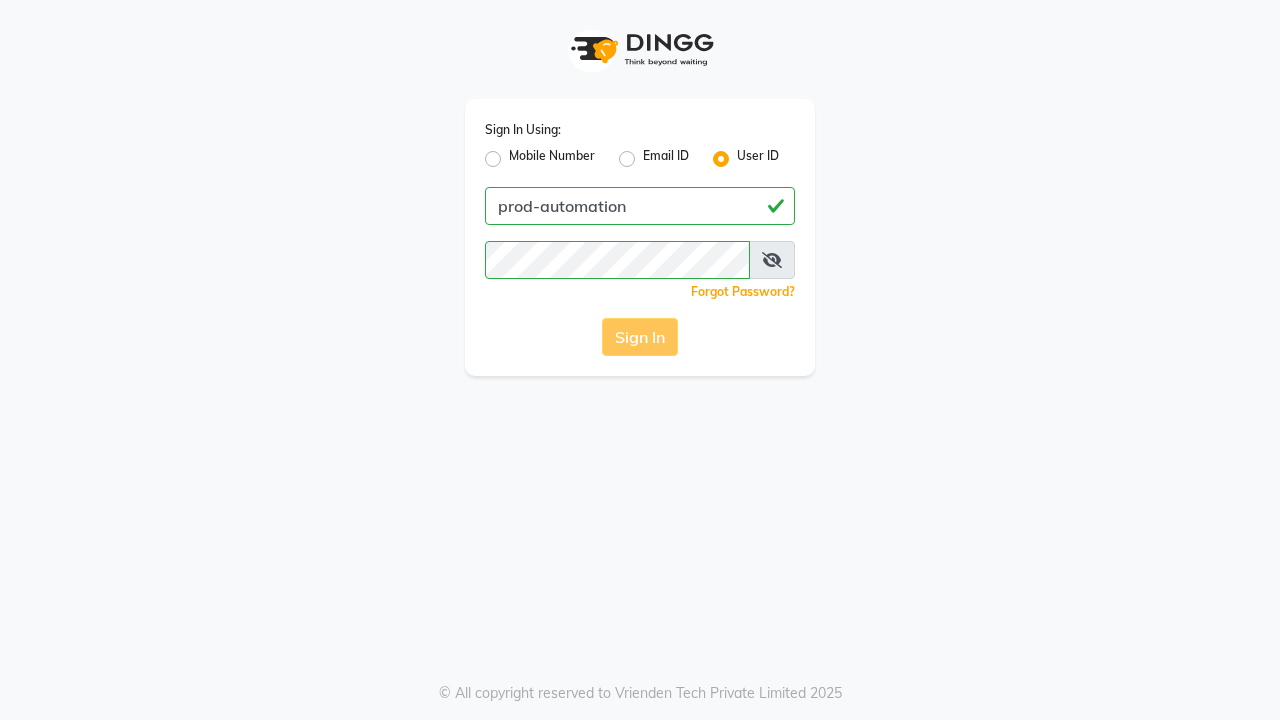 scroll, scrollTop: 0, scrollLeft: 0, axis: both 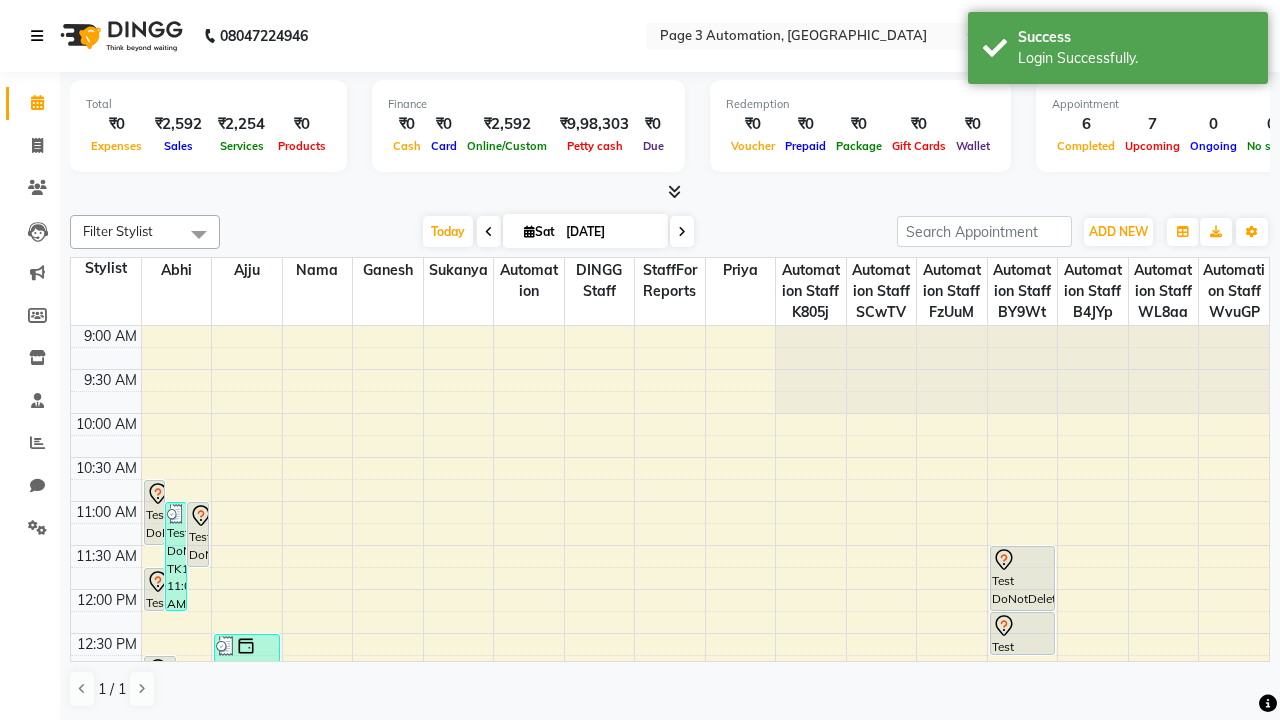 click at bounding box center (37, 36) 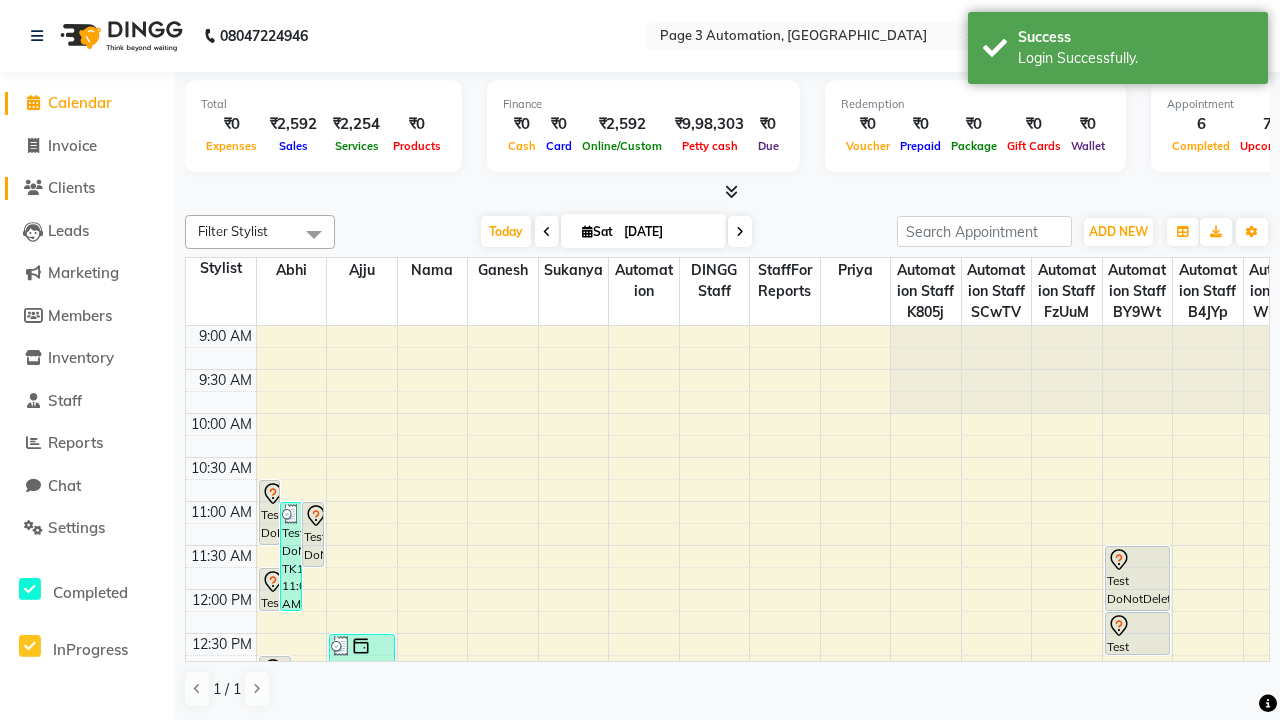 click on "Clients" 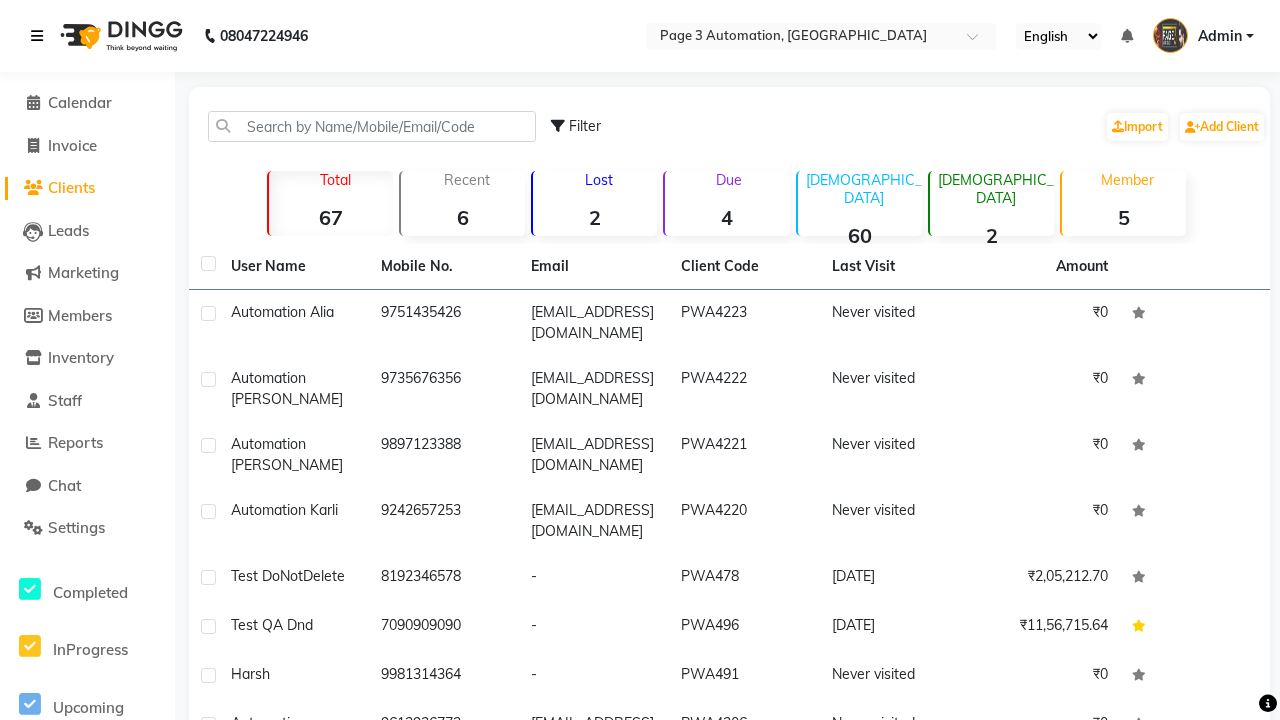 click at bounding box center (37, 36) 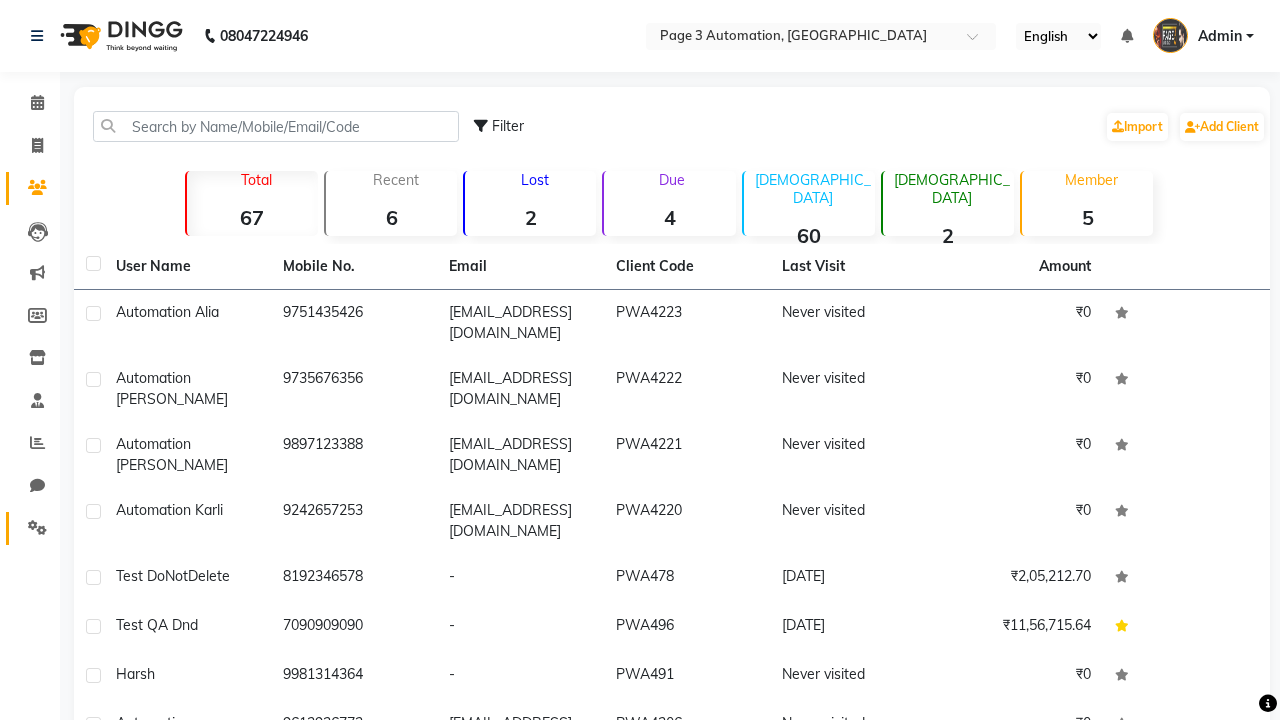 click 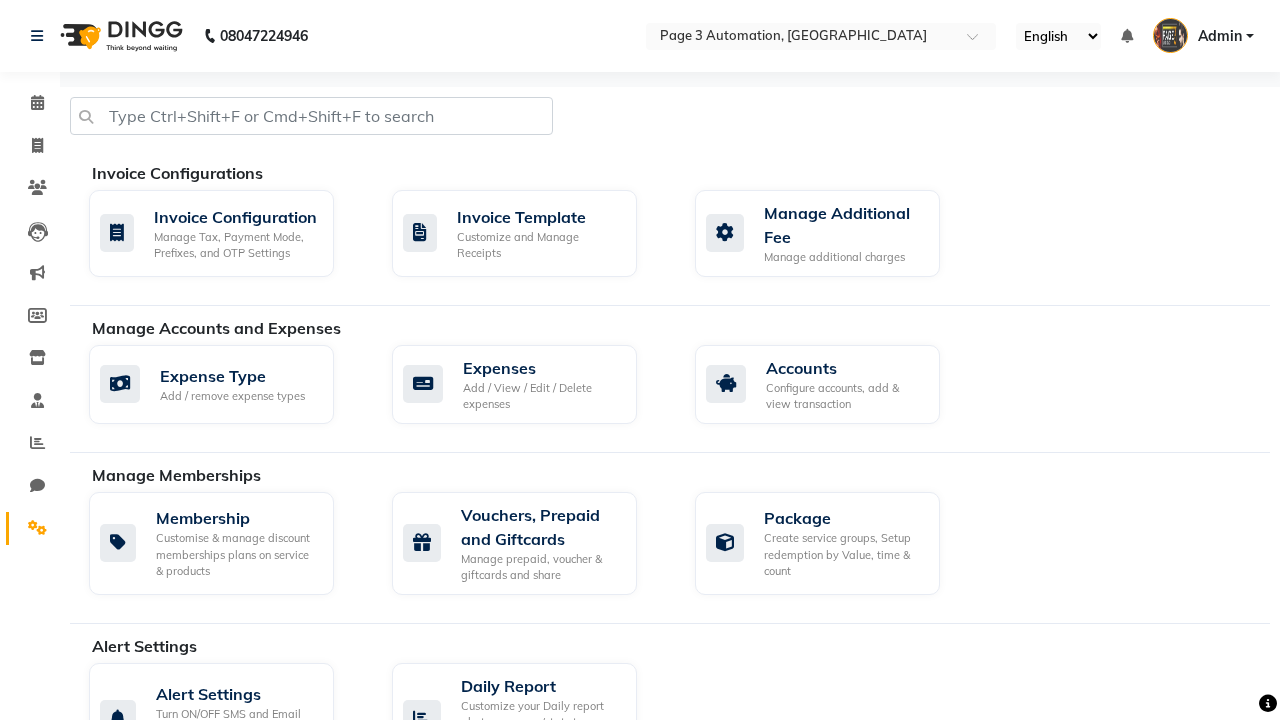 click on "Manage reset opening cash, change password." 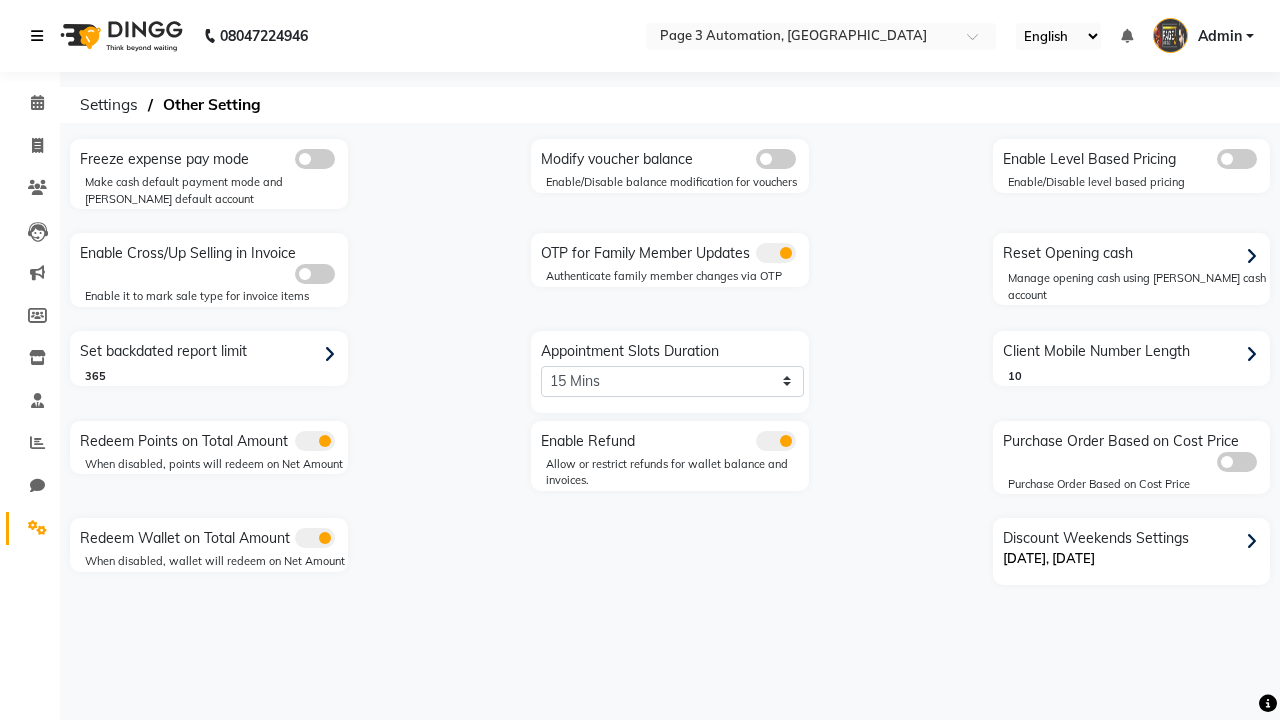 click at bounding box center (37, 36) 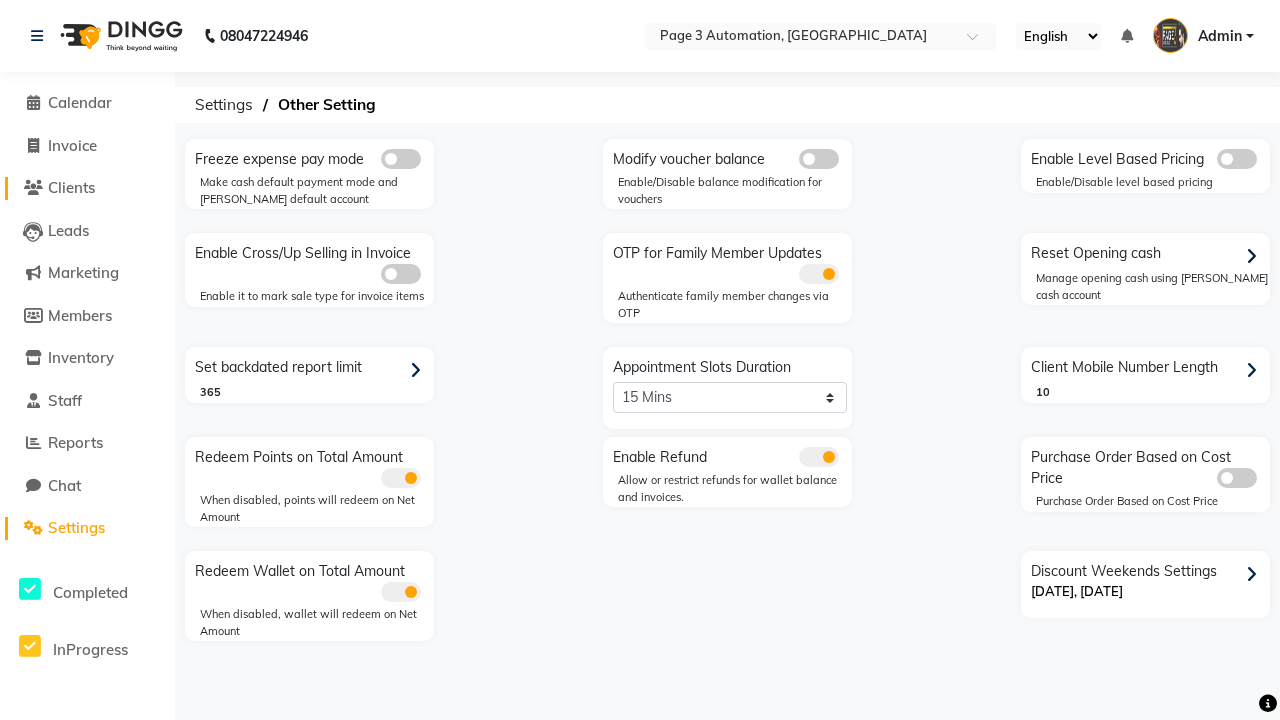 click on "Clients" 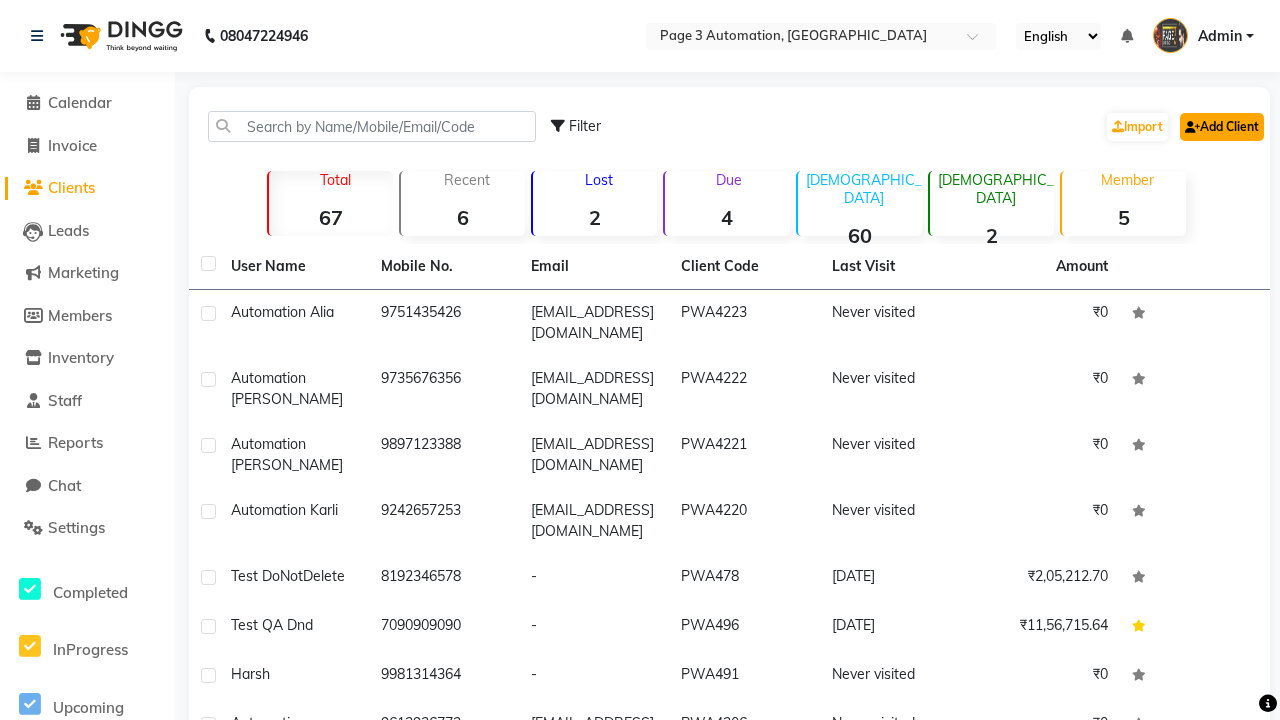 click on "Add Client" 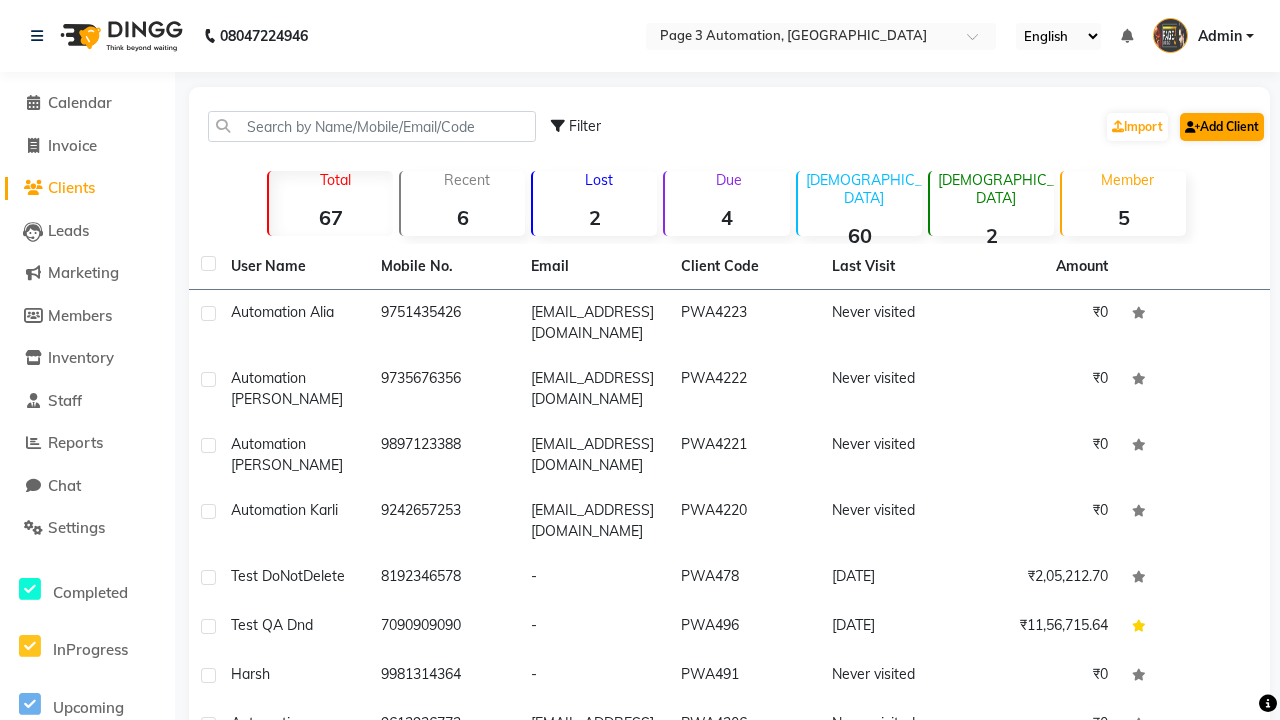 select on "22" 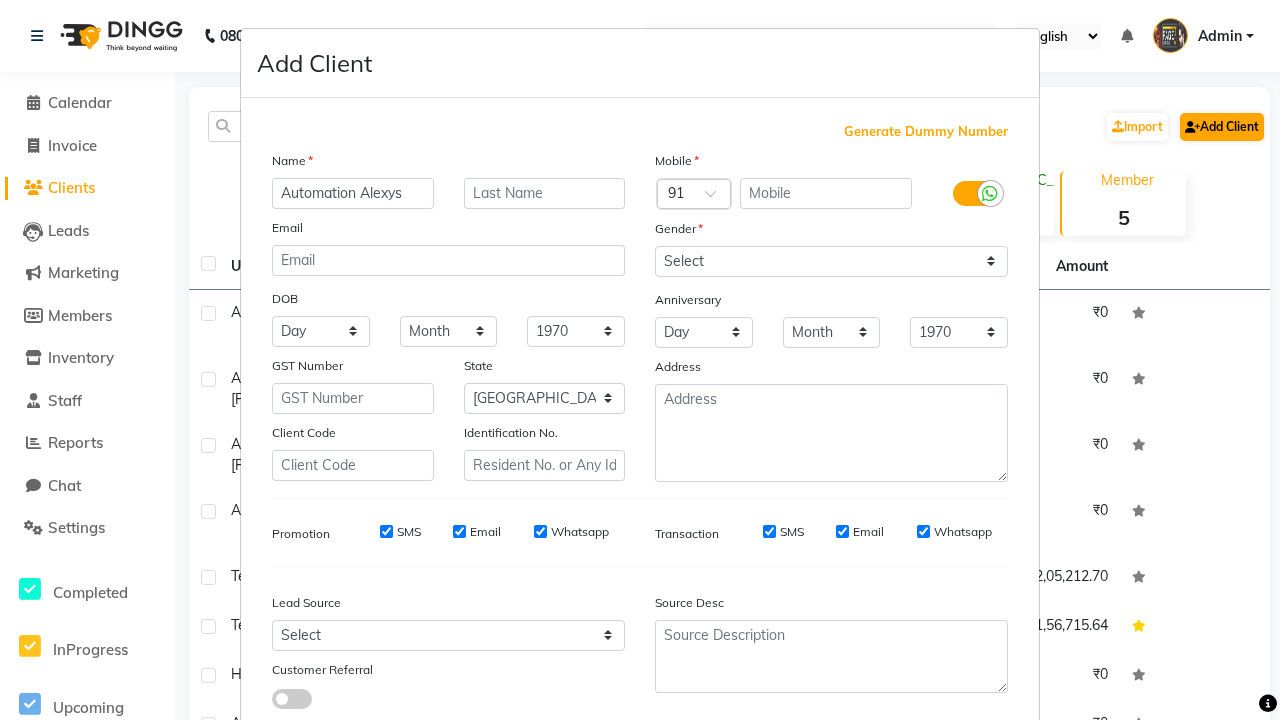 type on "Automation Alexys" 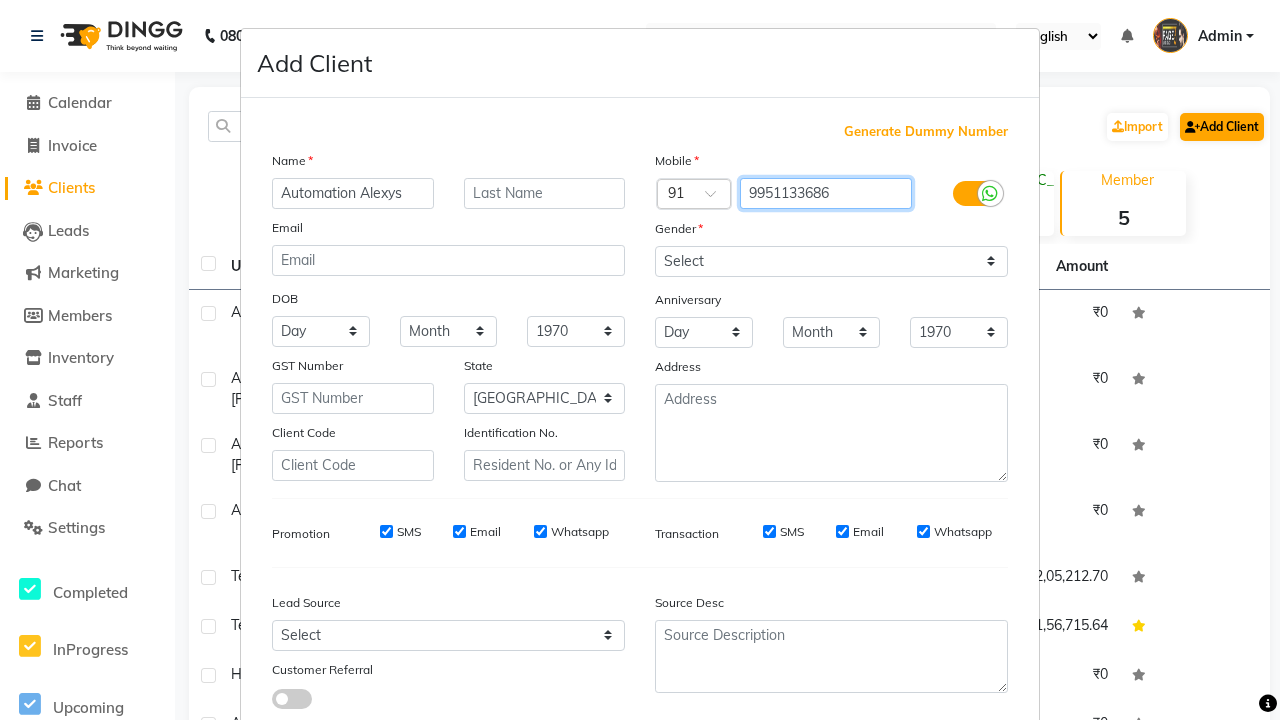 type on "9951133686" 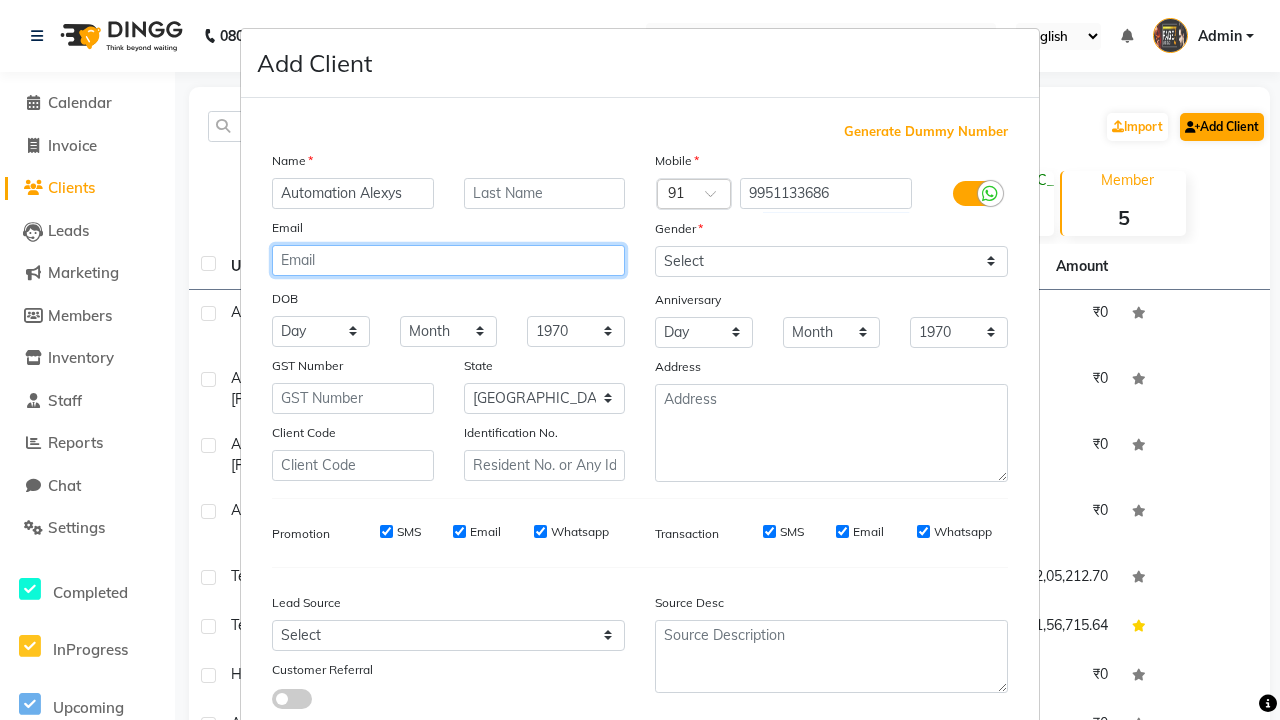type on "[PERSON_NAME][EMAIL_ADDRESS][DOMAIN_NAME]" 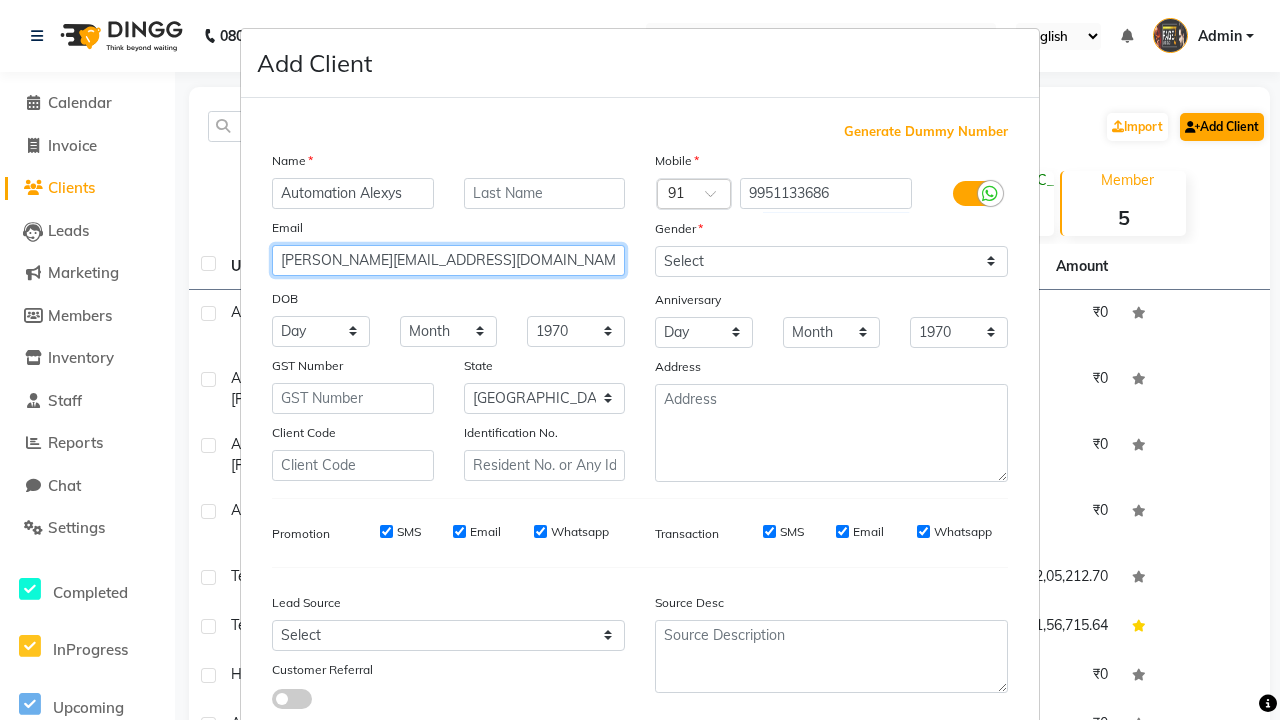 select on "[DEMOGRAPHIC_DATA]" 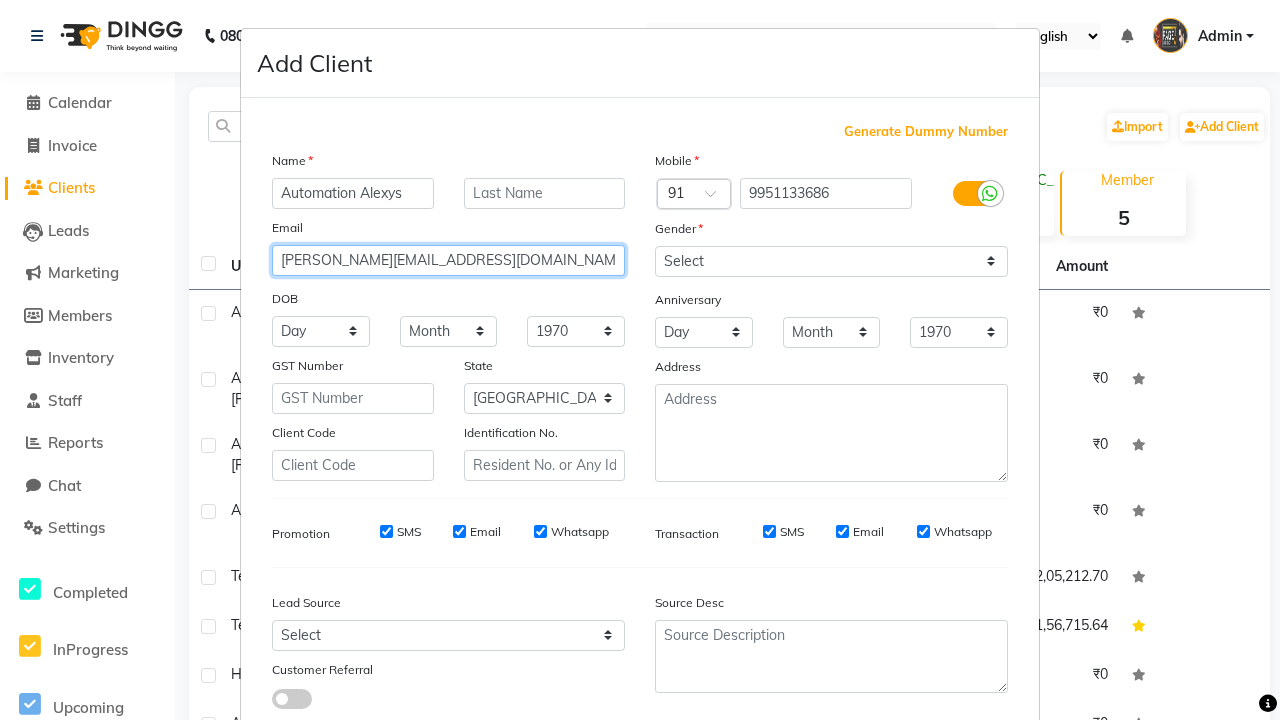 type on "[PERSON_NAME][EMAIL_ADDRESS][DOMAIN_NAME]" 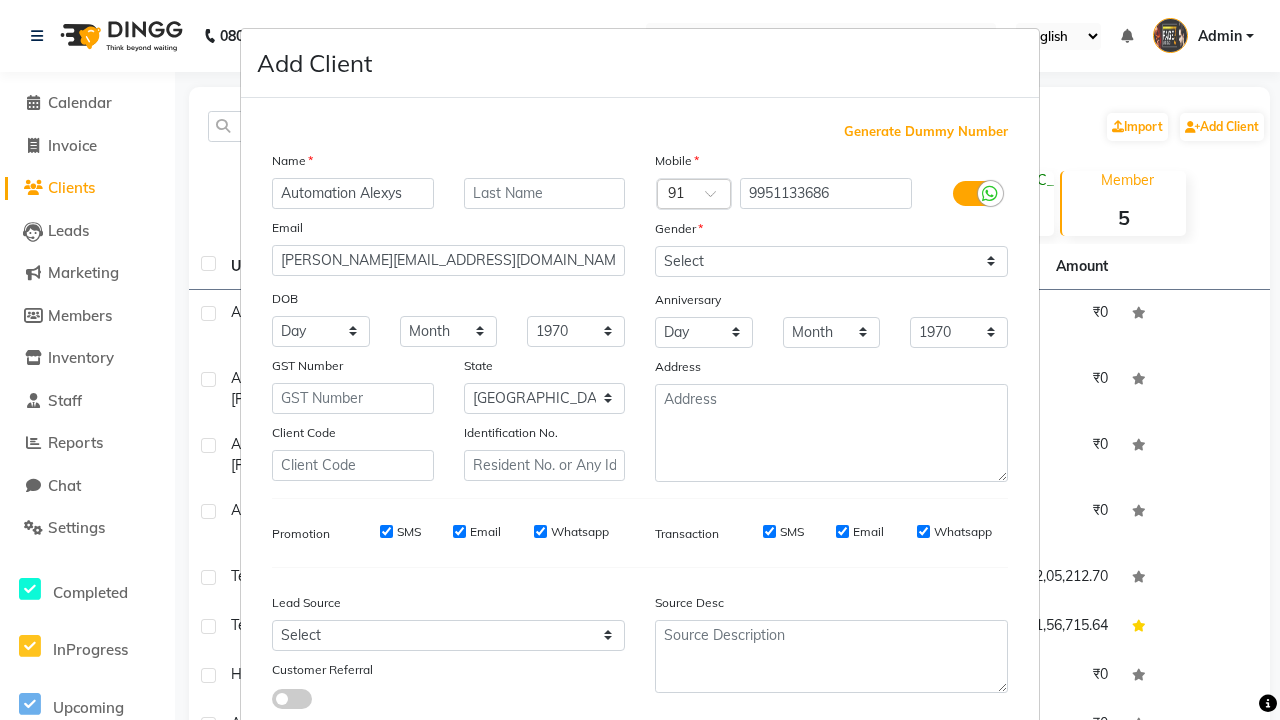 click on "Add" at bounding box center (906, 781) 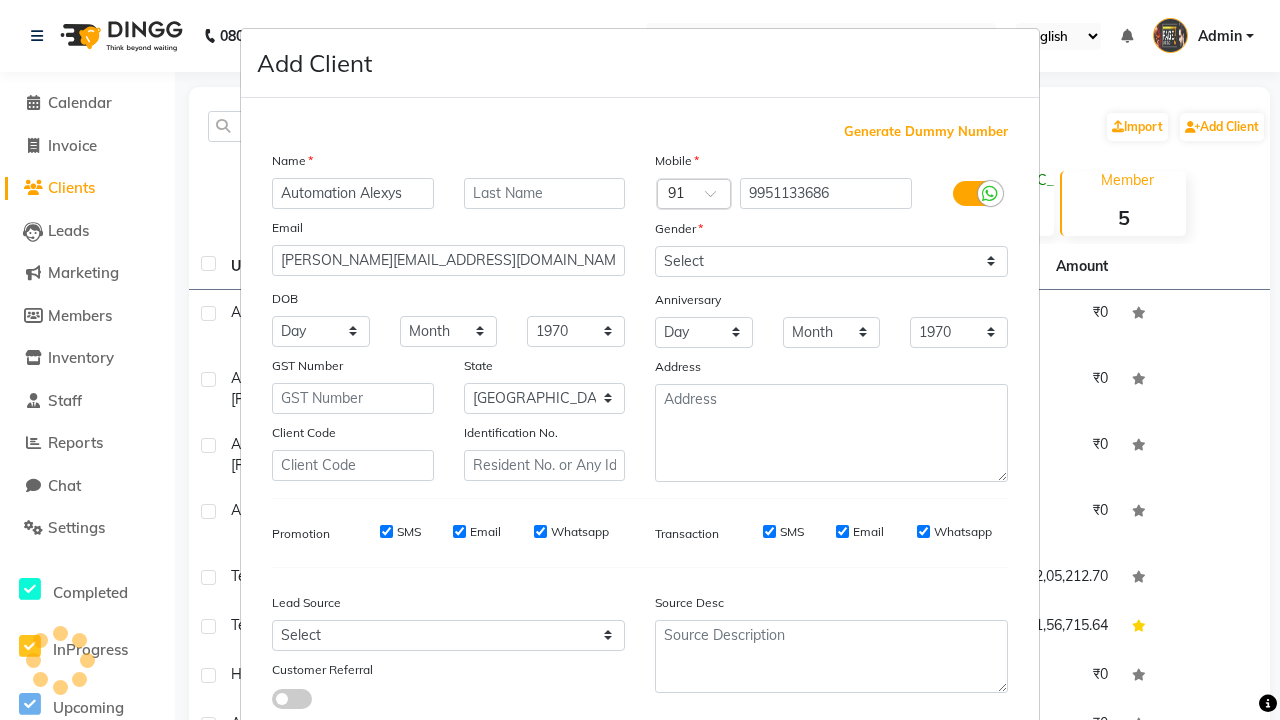 scroll, scrollTop: 129, scrollLeft: 0, axis: vertical 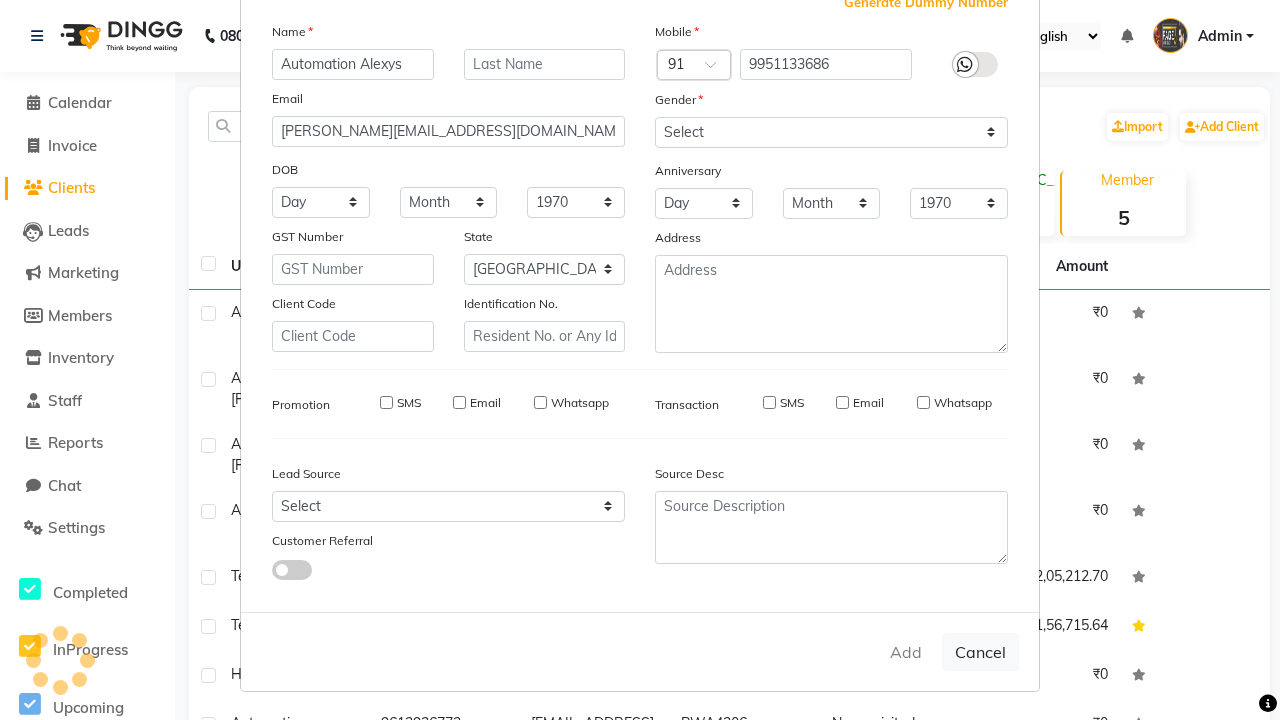 type 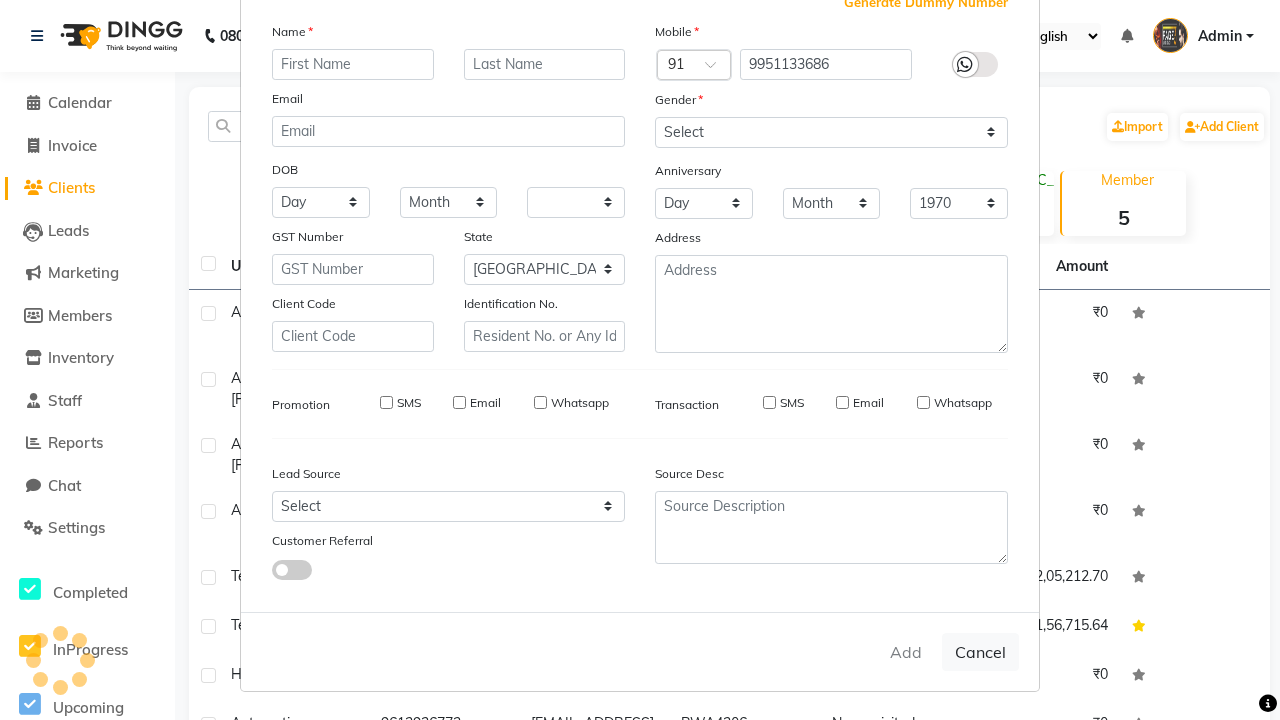 select on "null" 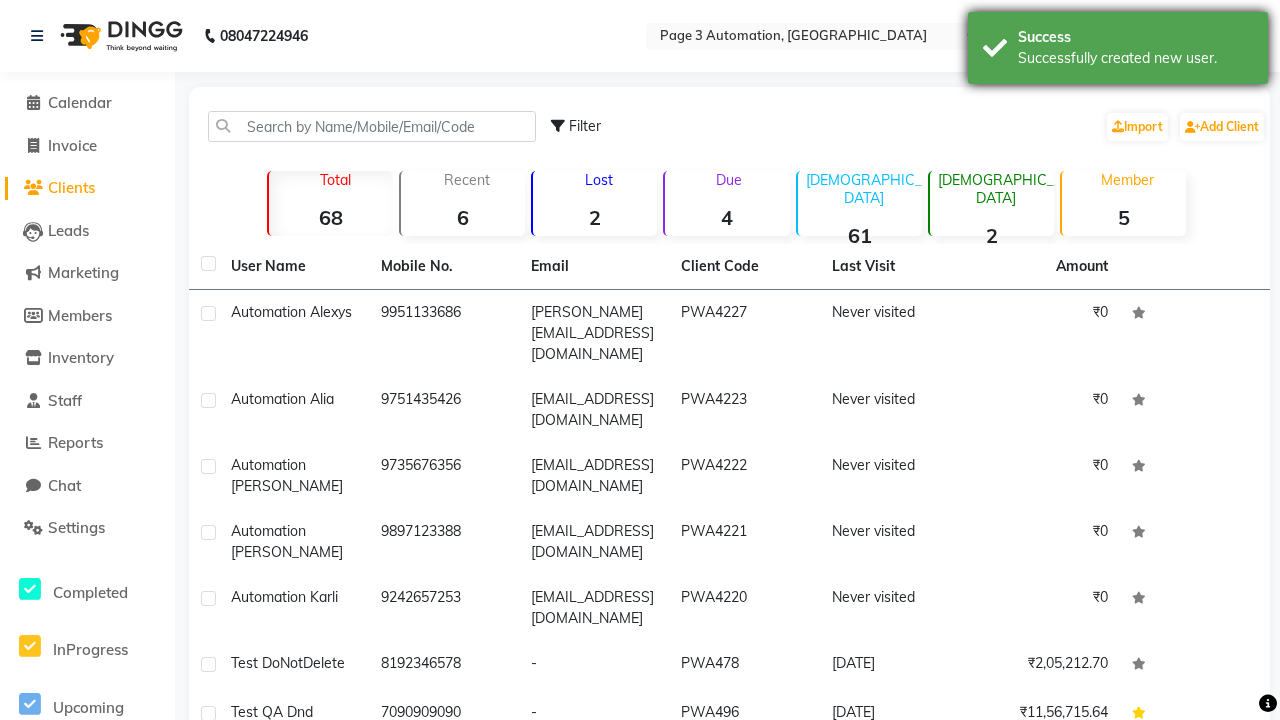 click on "Successfully created new user." at bounding box center [1135, 58] 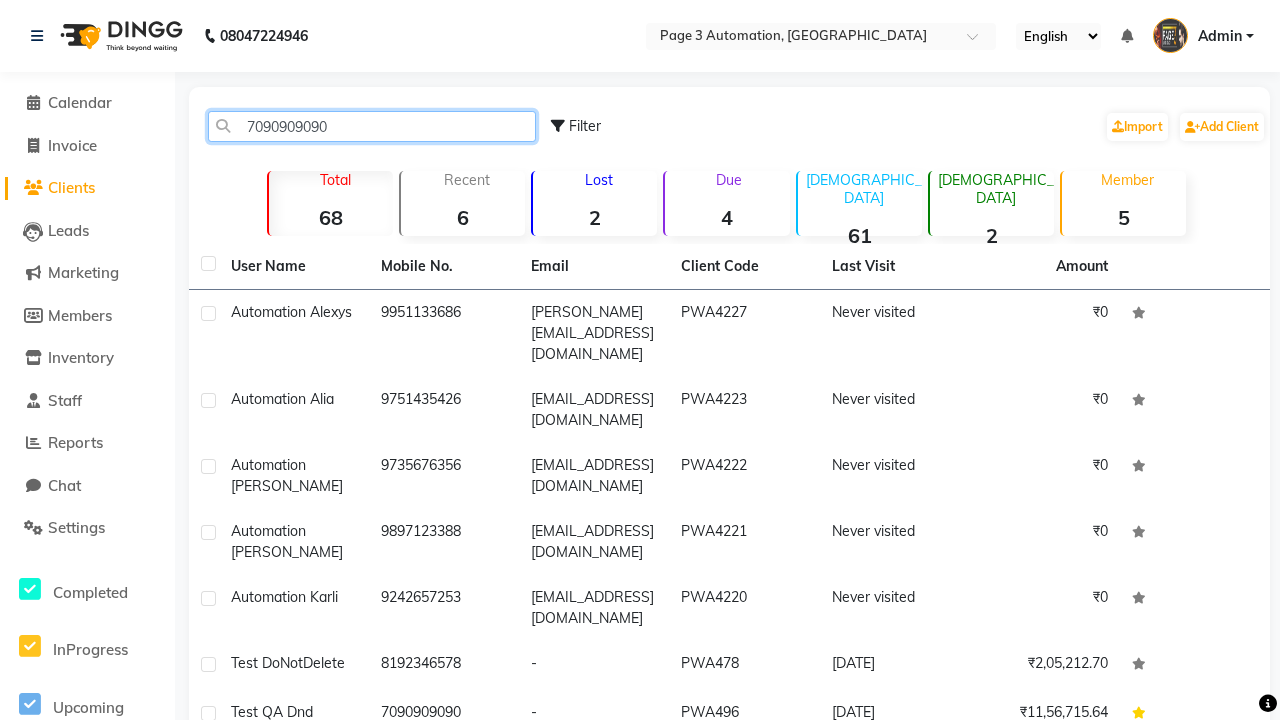 type on "7090909090" 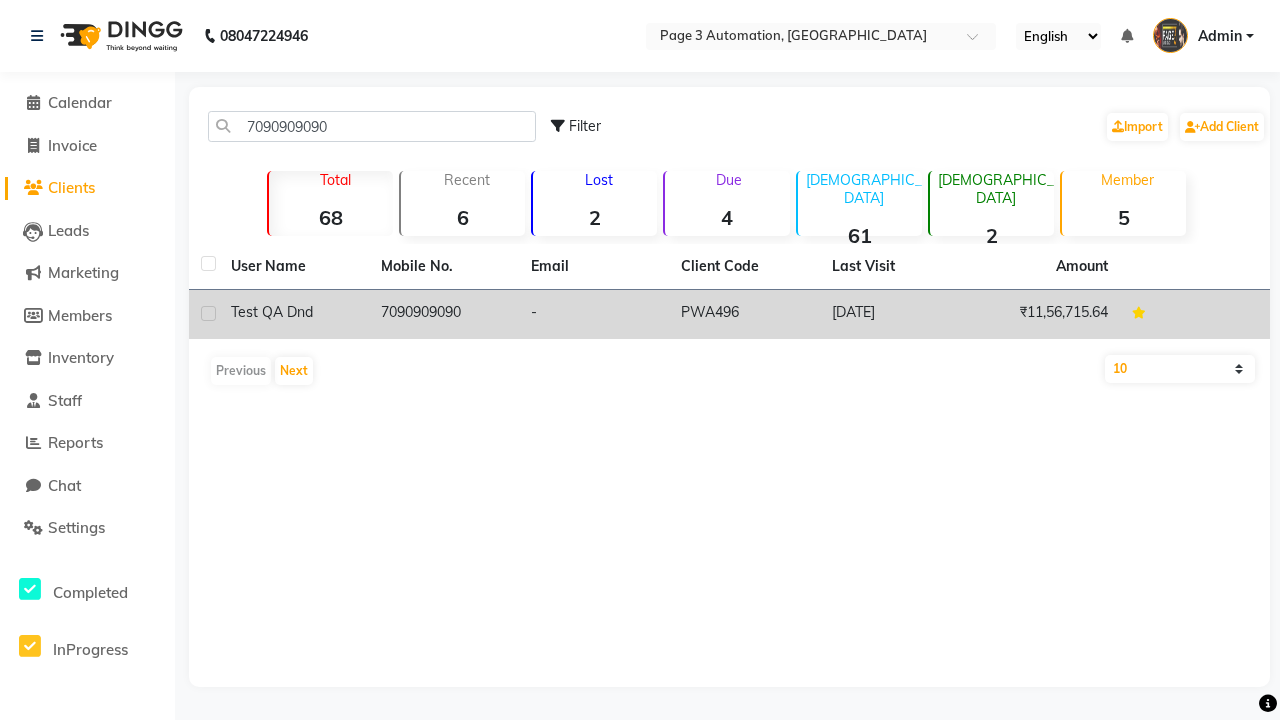 click on "7090909090" 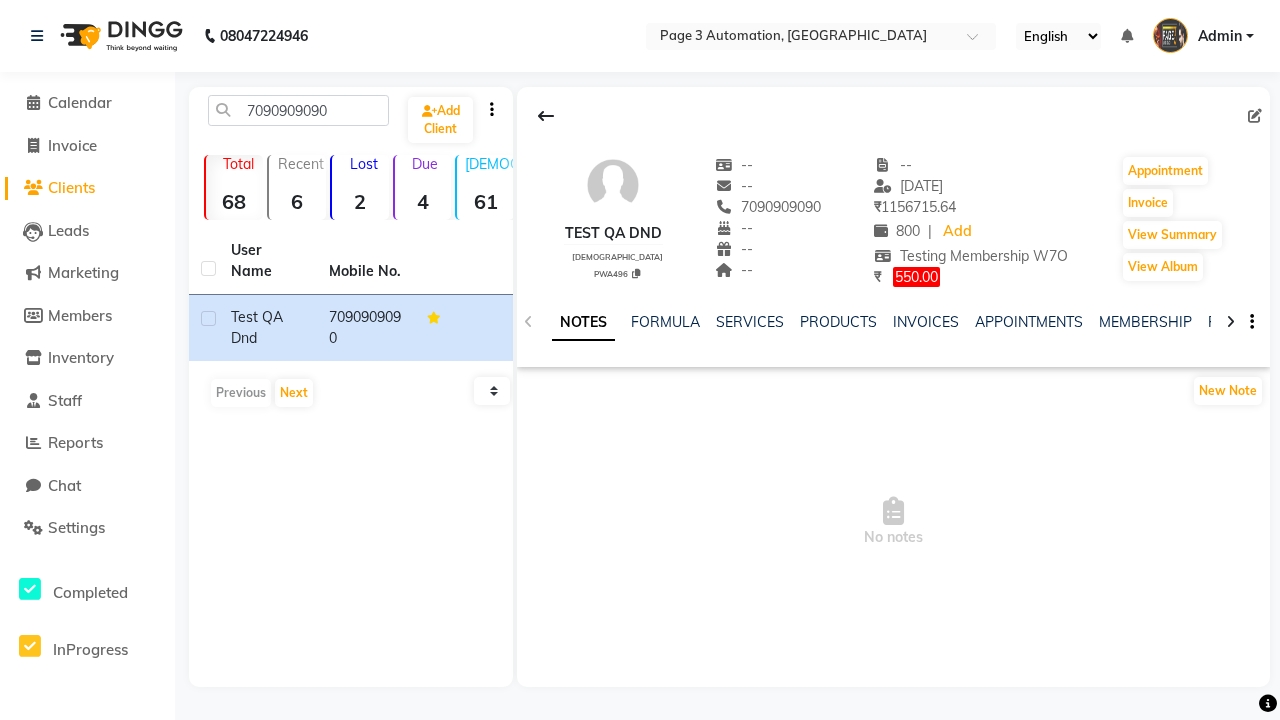 click on "FAMILY" 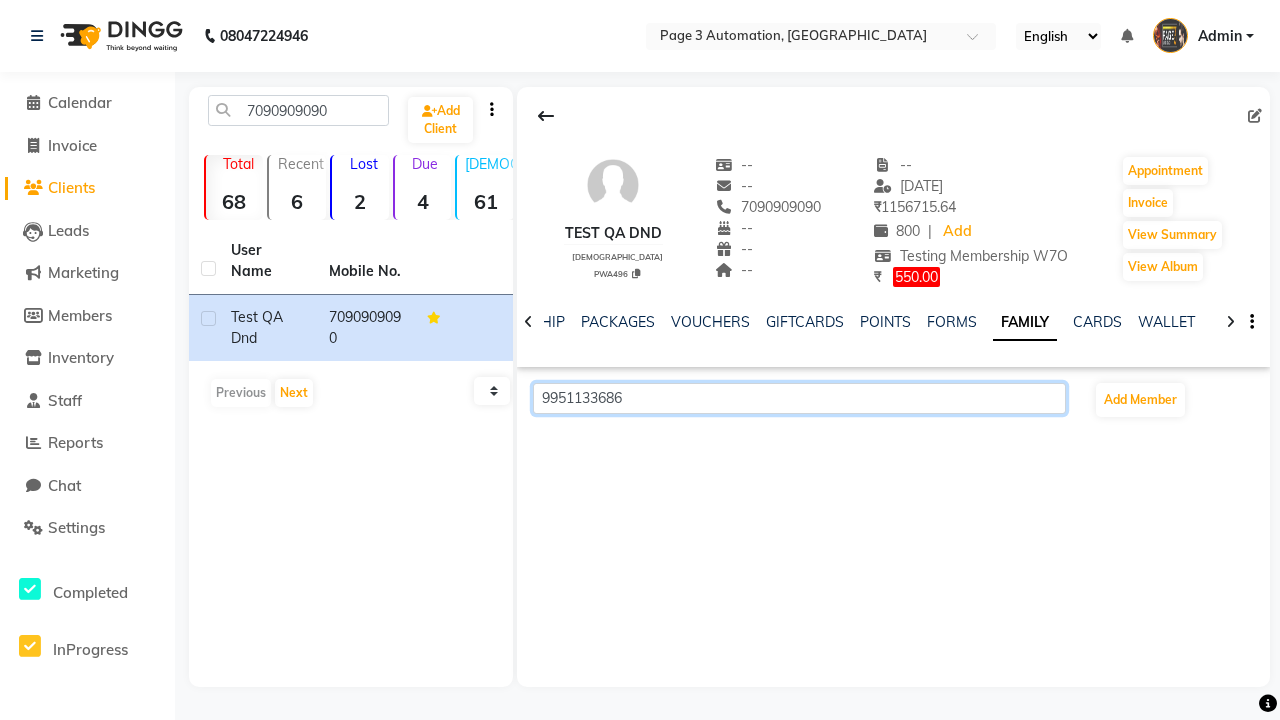 scroll, scrollTop: 0, scrollLeft: 433, axis: horizontal 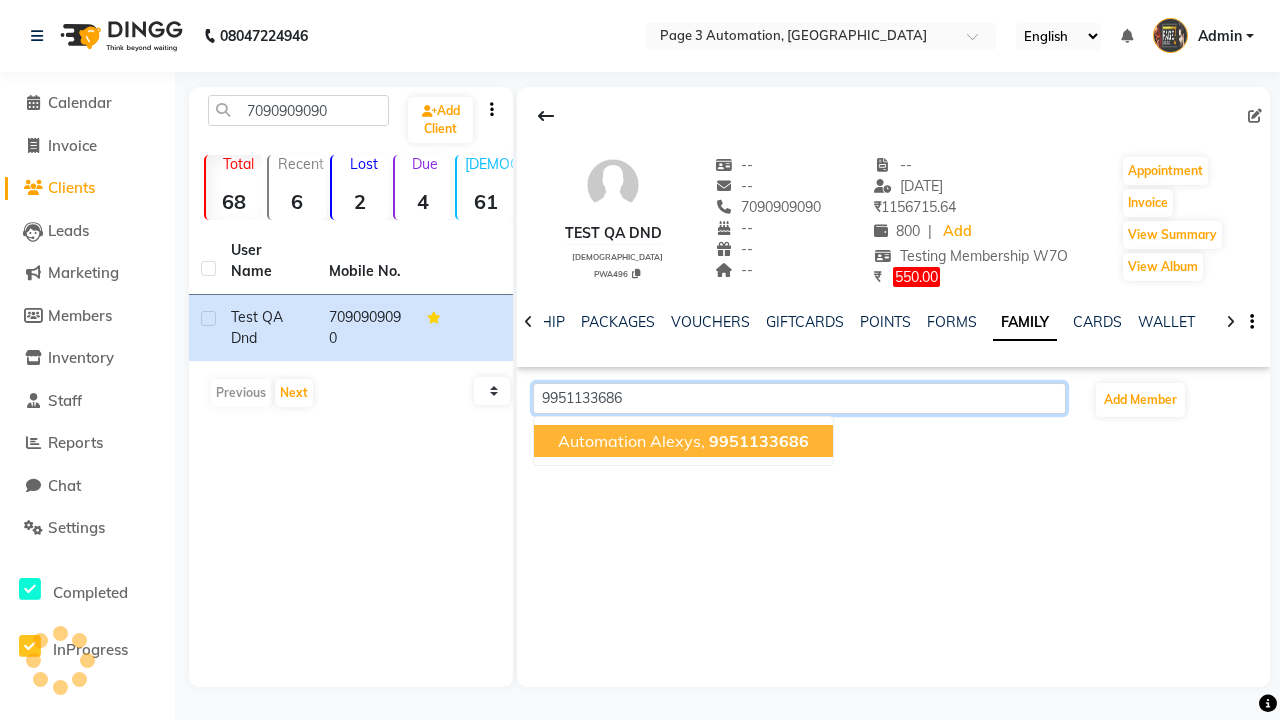 click on "9951133686" 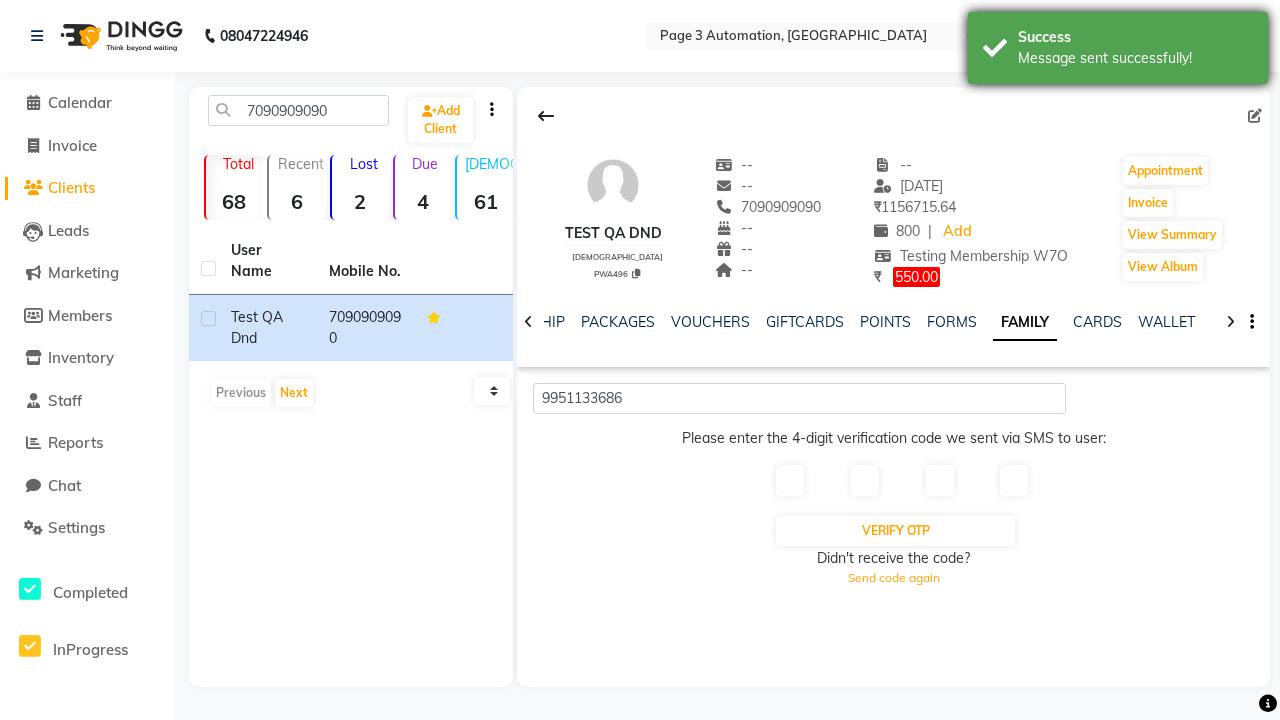click on "Message sent successfully!" at bounding box center (1135, 58) 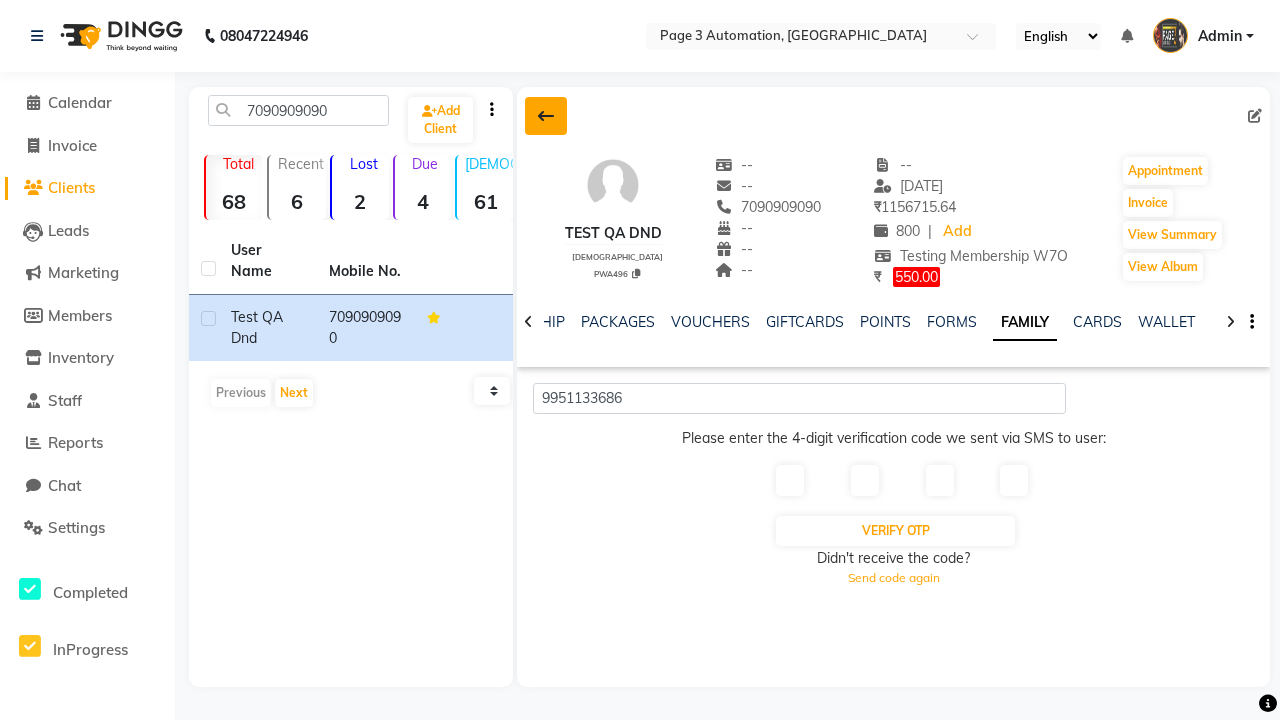 click 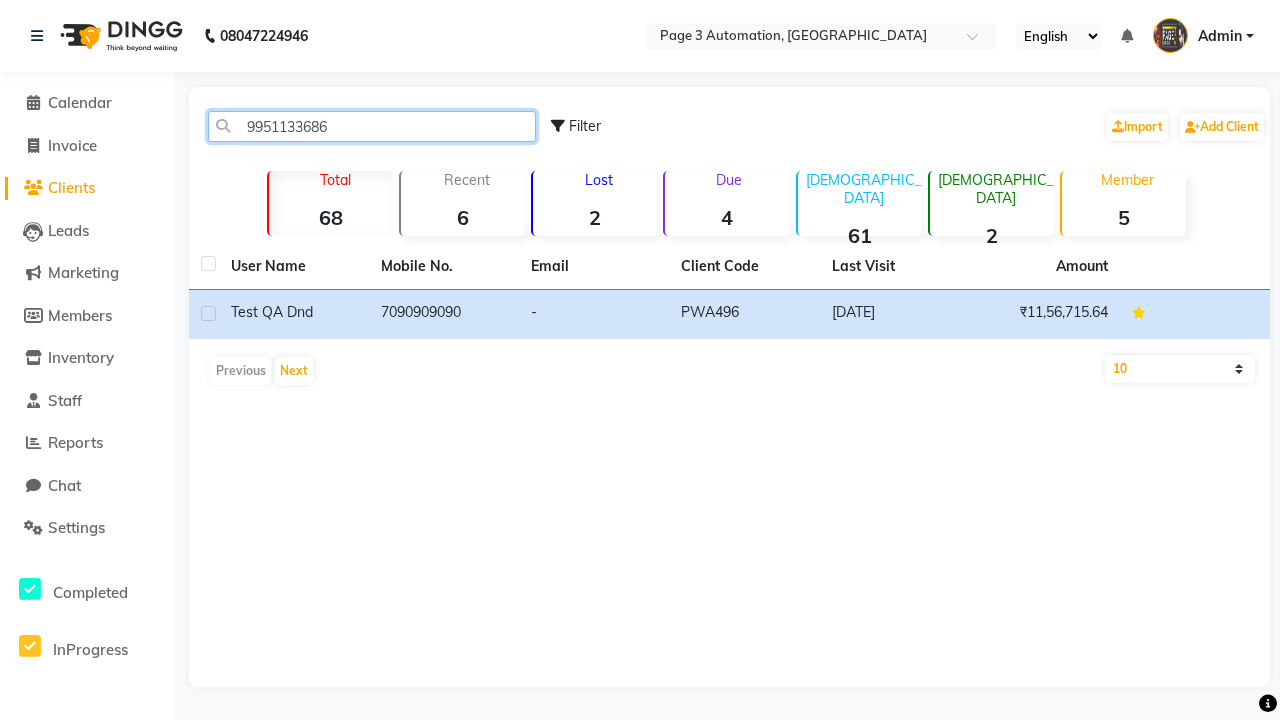 type on "9951133686" 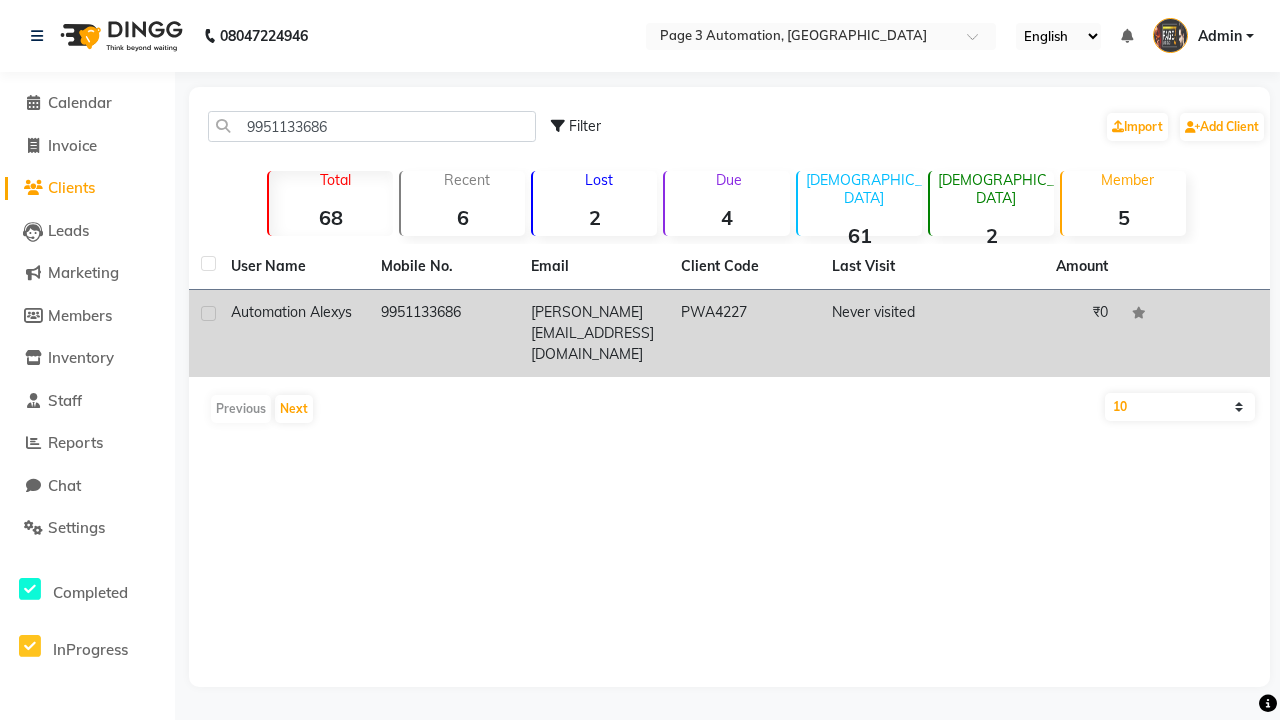 click on "9951133686" 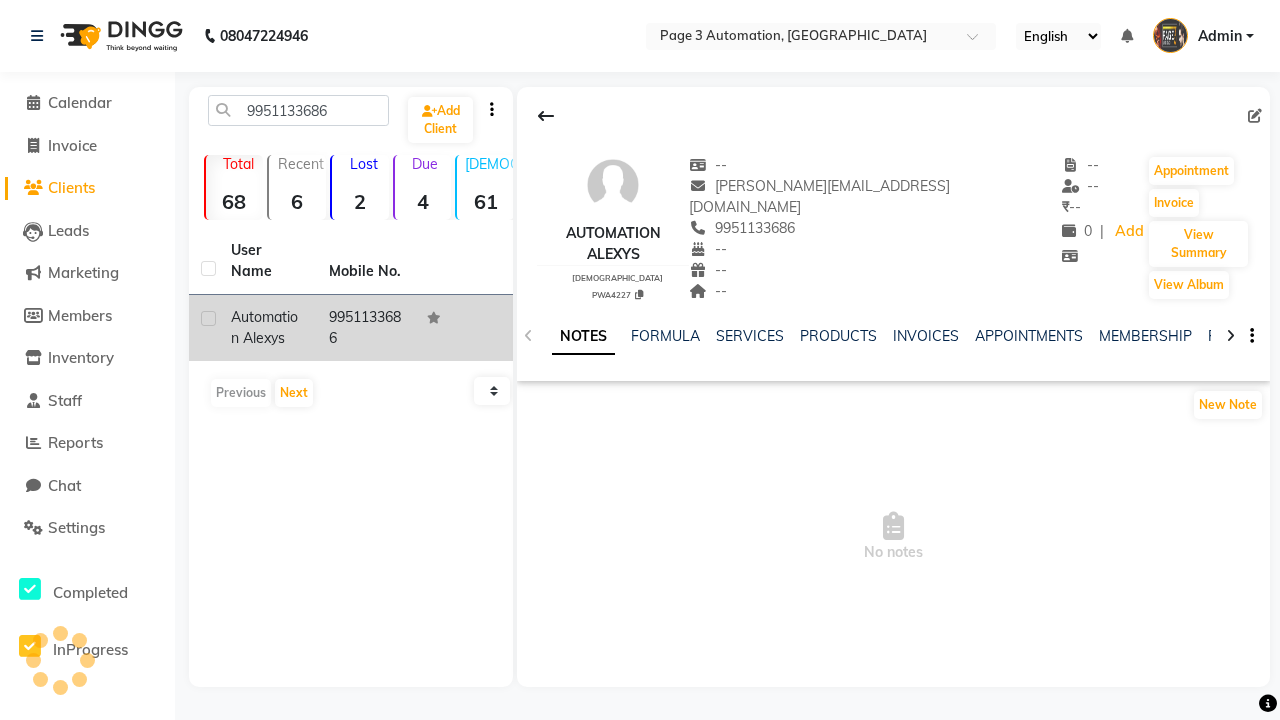 click 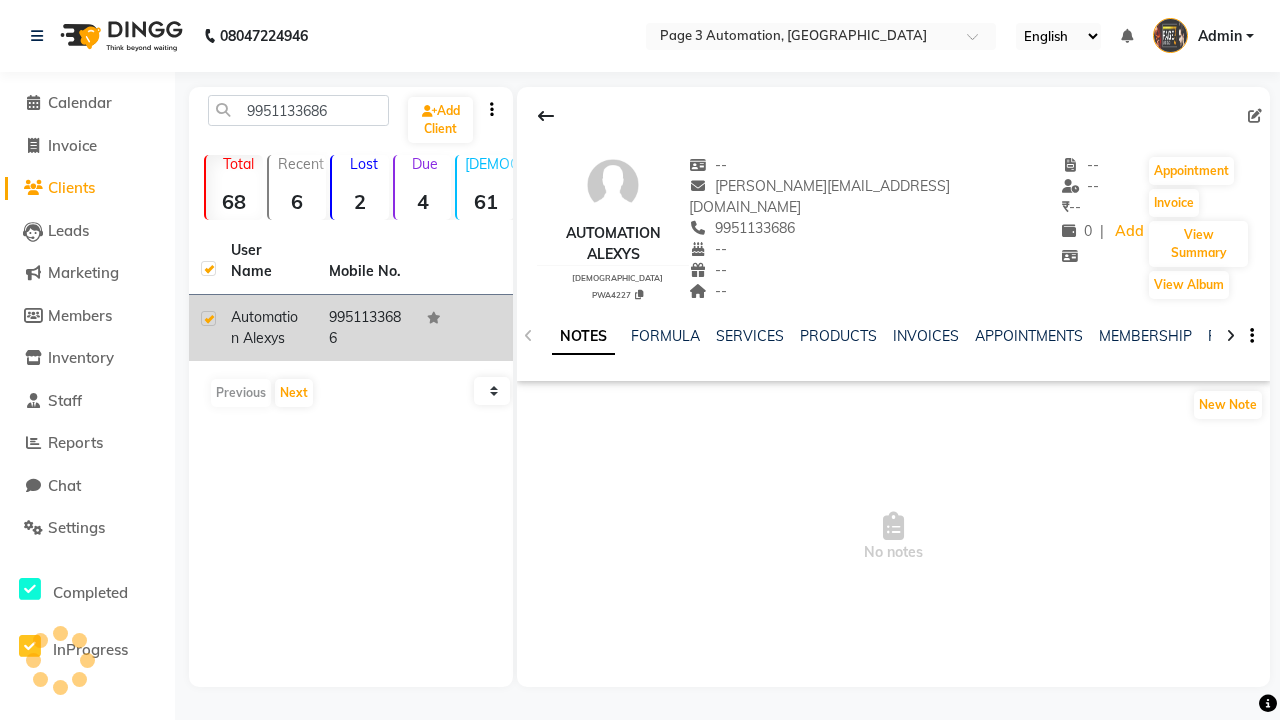 checkbox on "true" 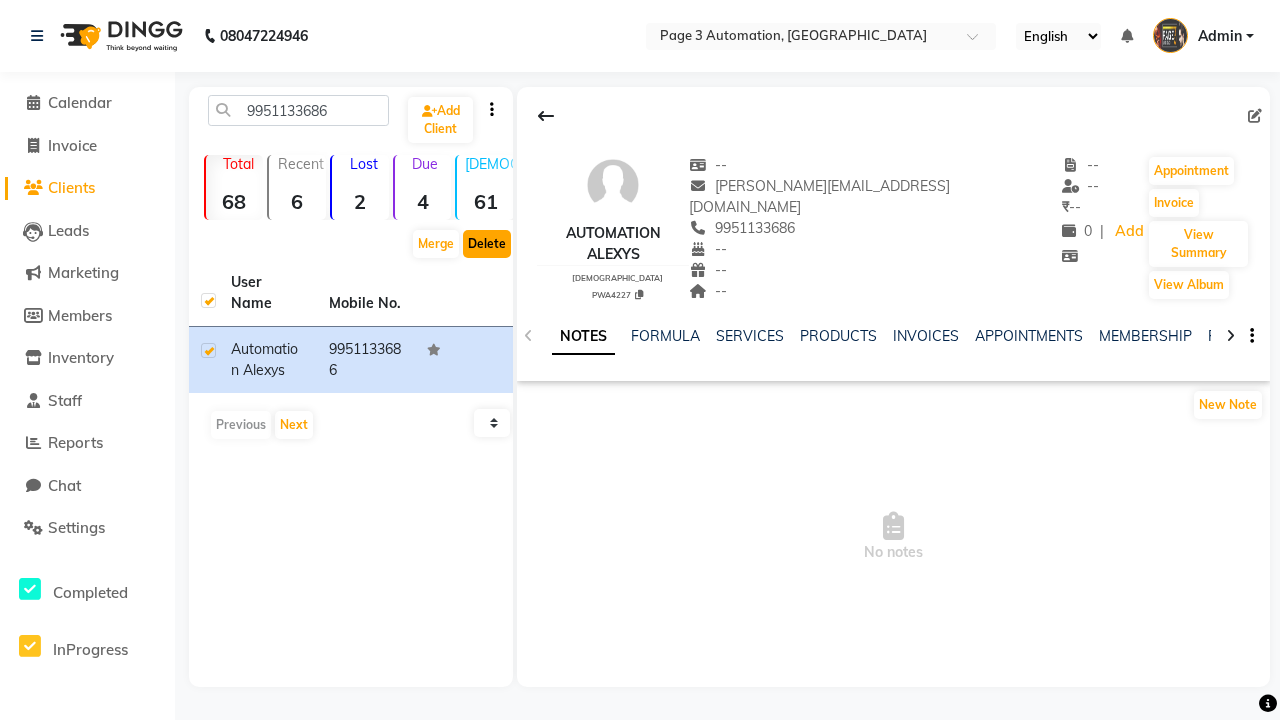 click on "Delete" 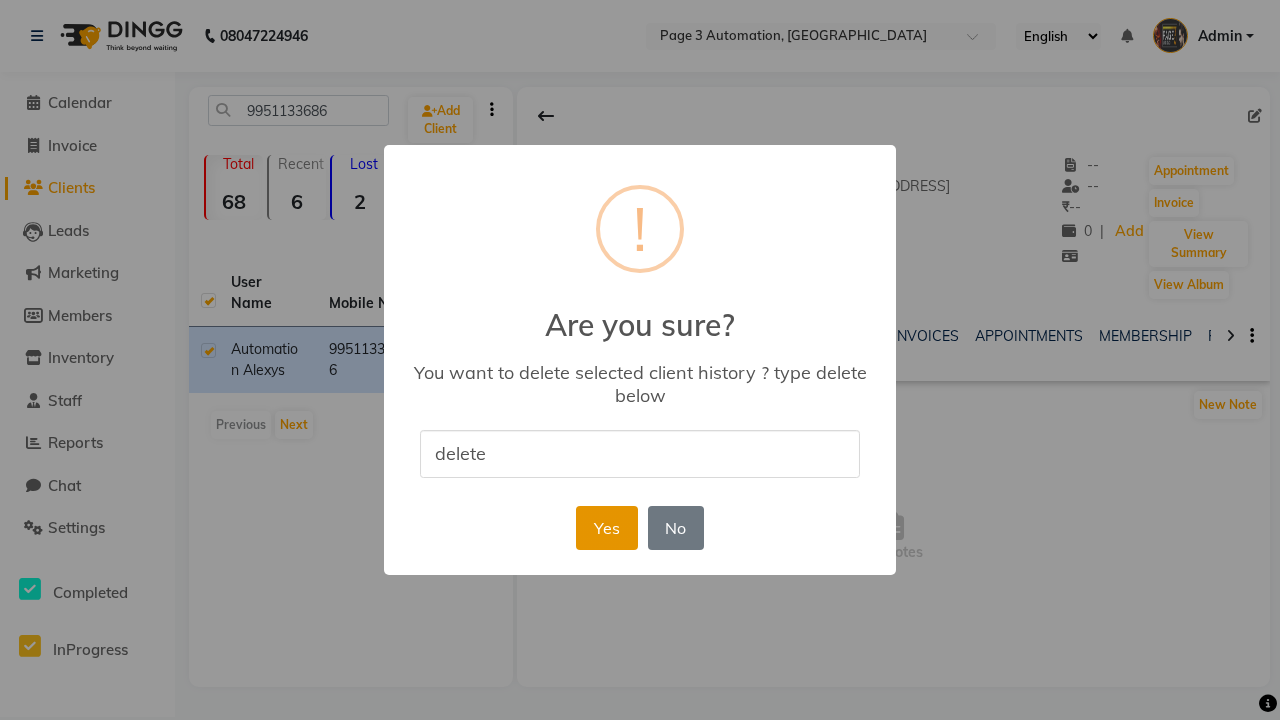type on "delete" 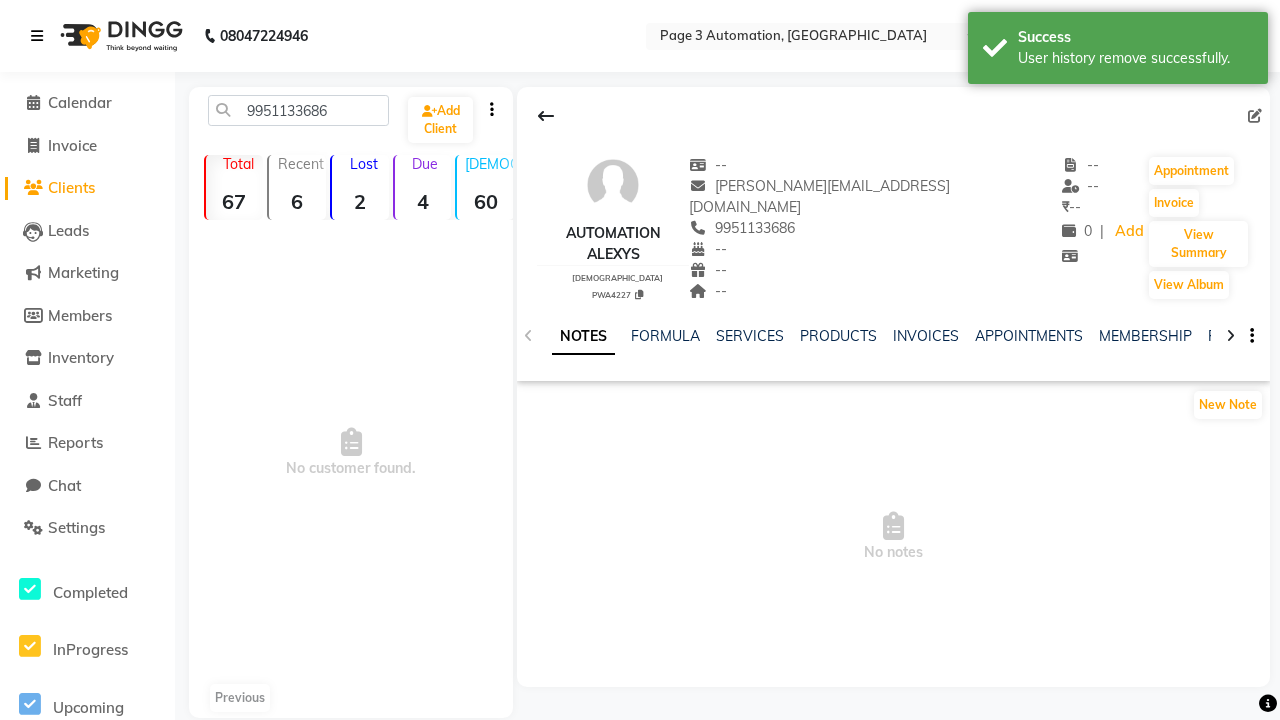click on "User history remove successfully." at bounding box center (1135, 58) 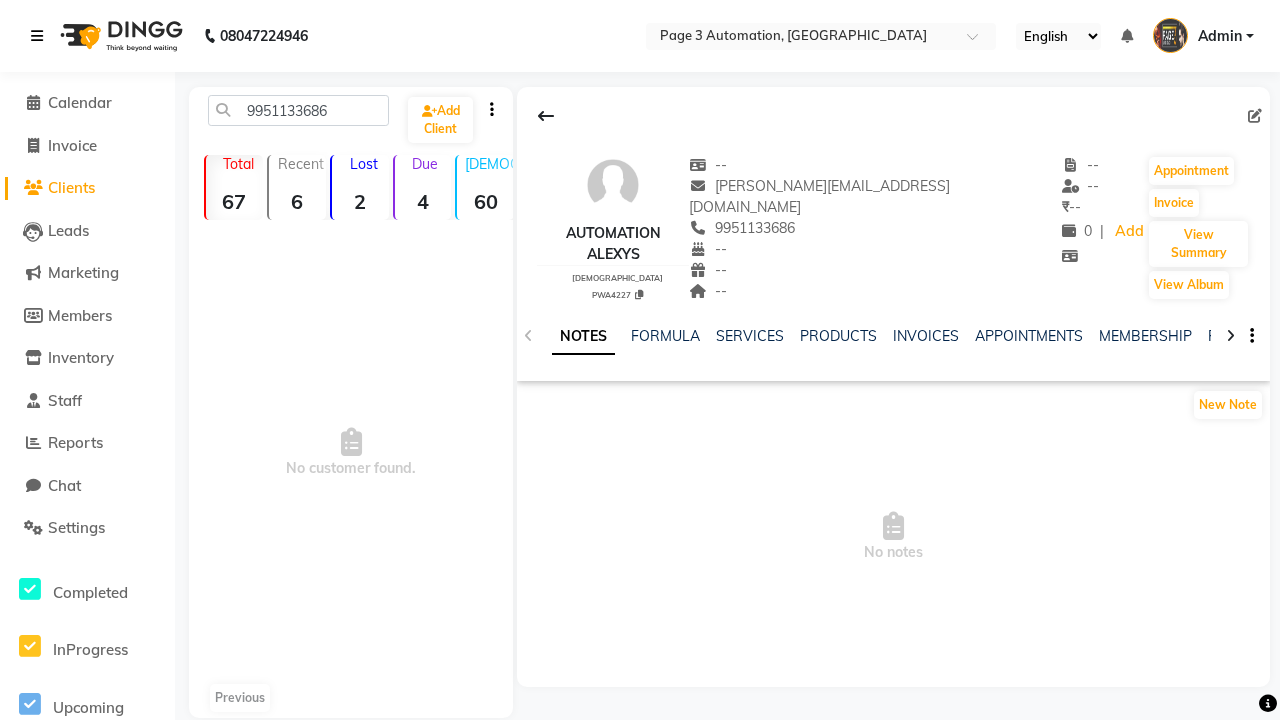 click at bounding box center (37, 36) 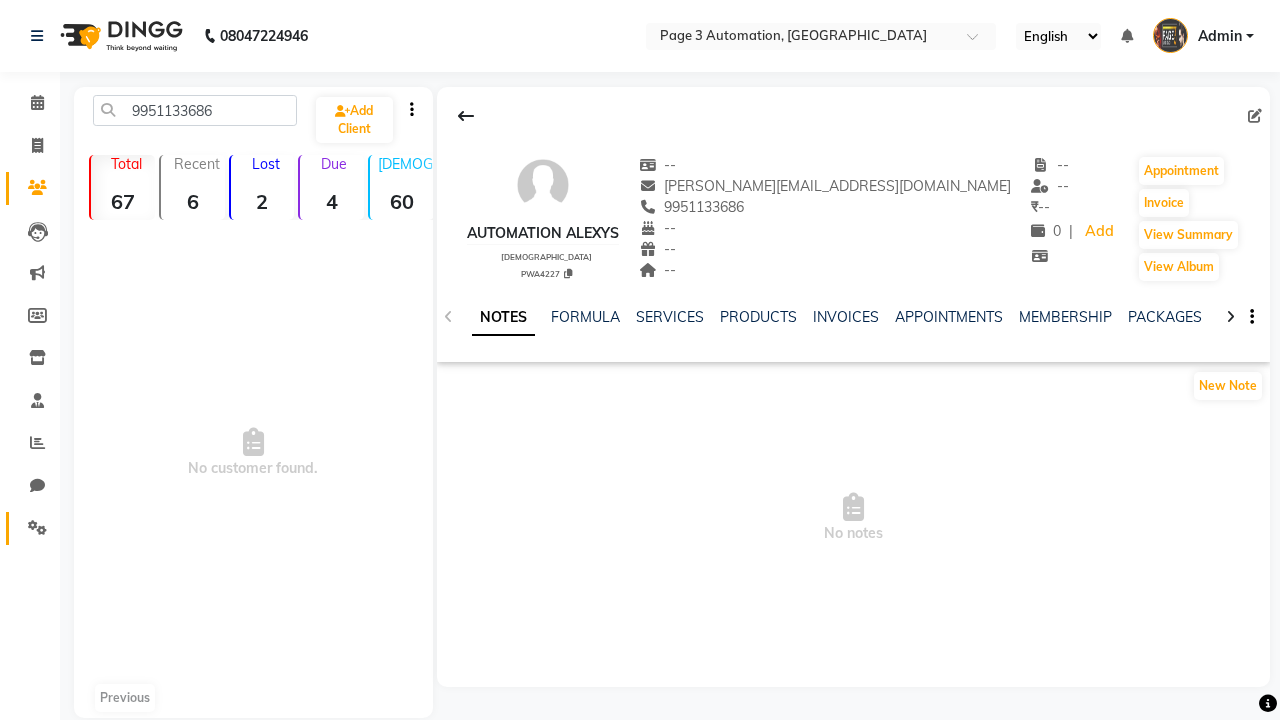 click 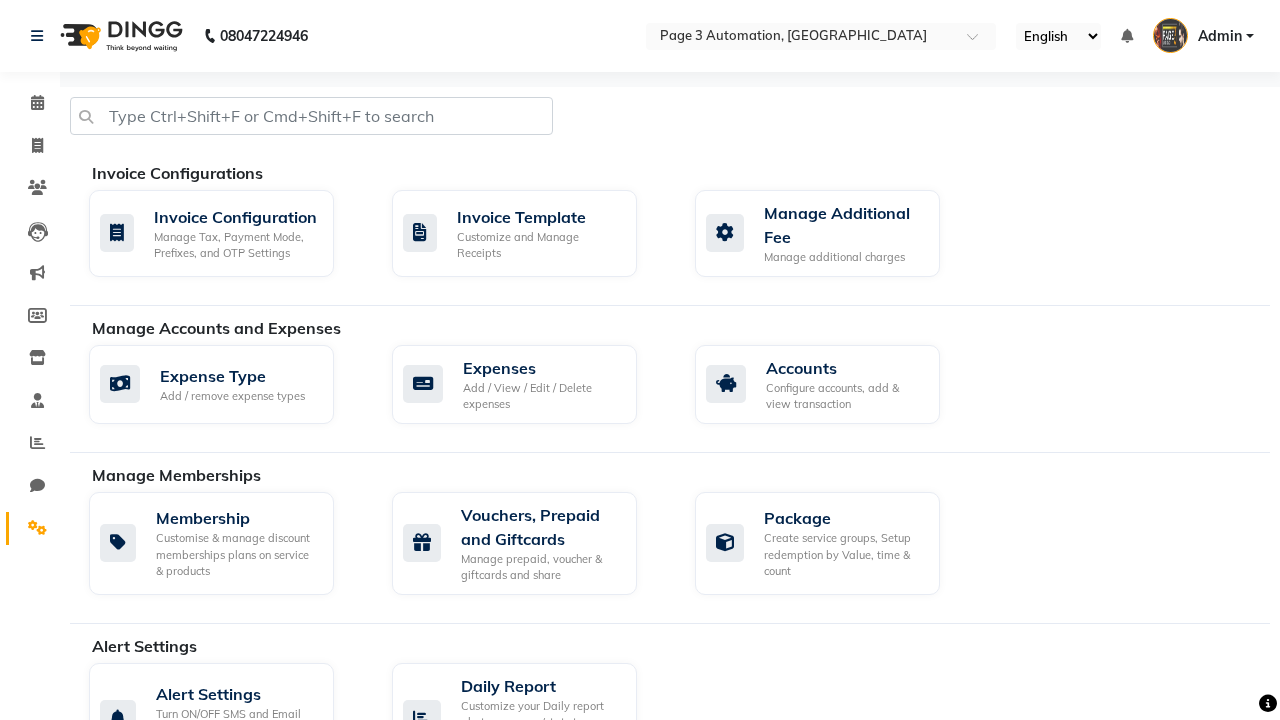 click on "Manage reset opening cash, change password." 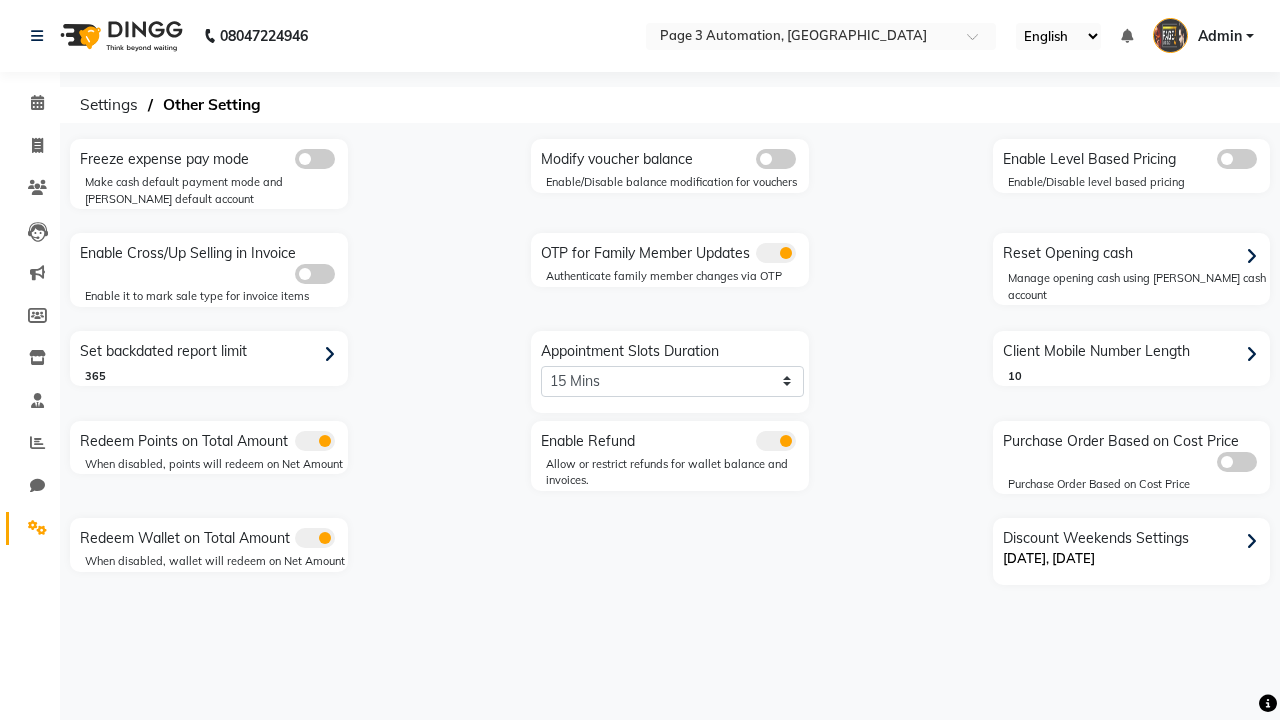 click 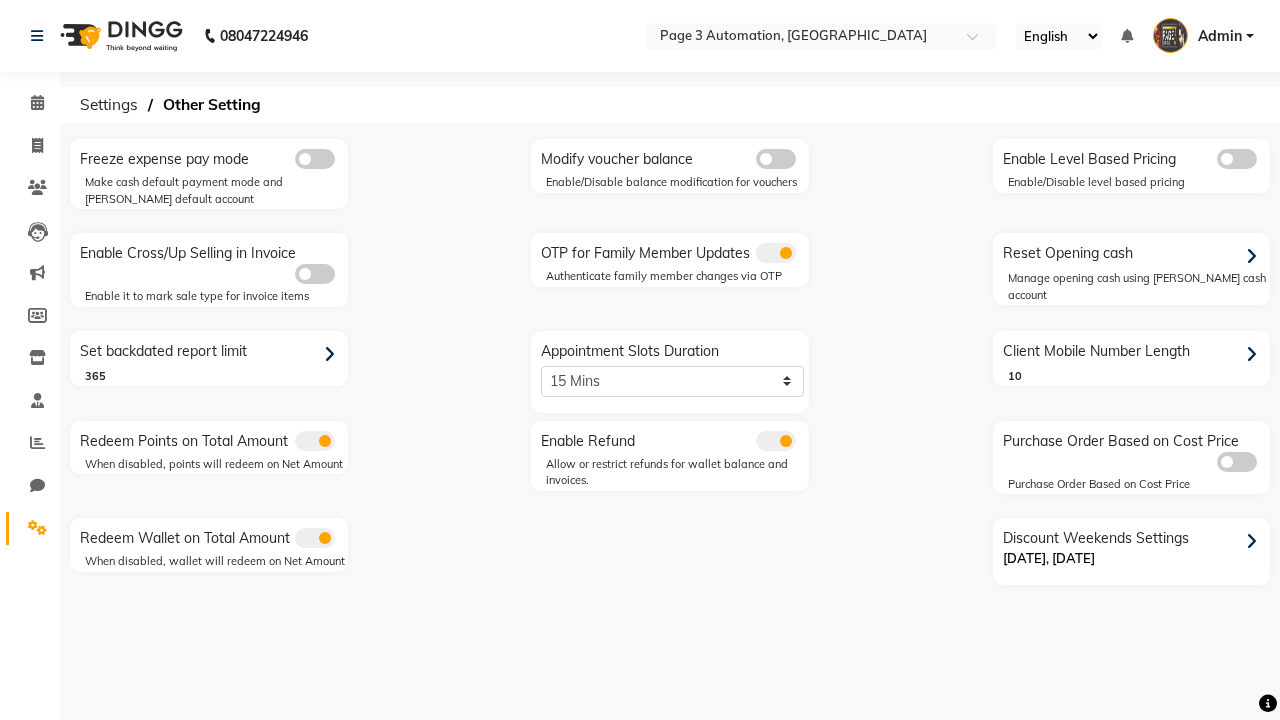 click 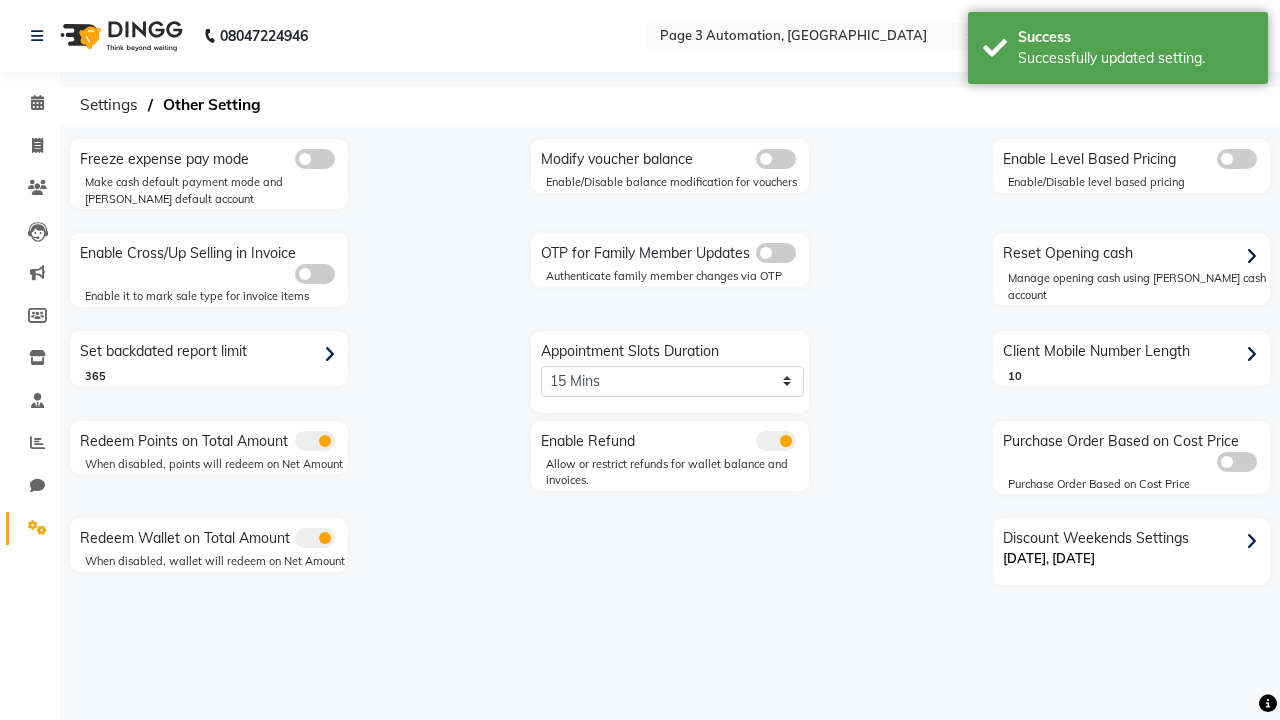 scroll, scrollTop: 0, scrollLeft: 5, axis: horizontal 